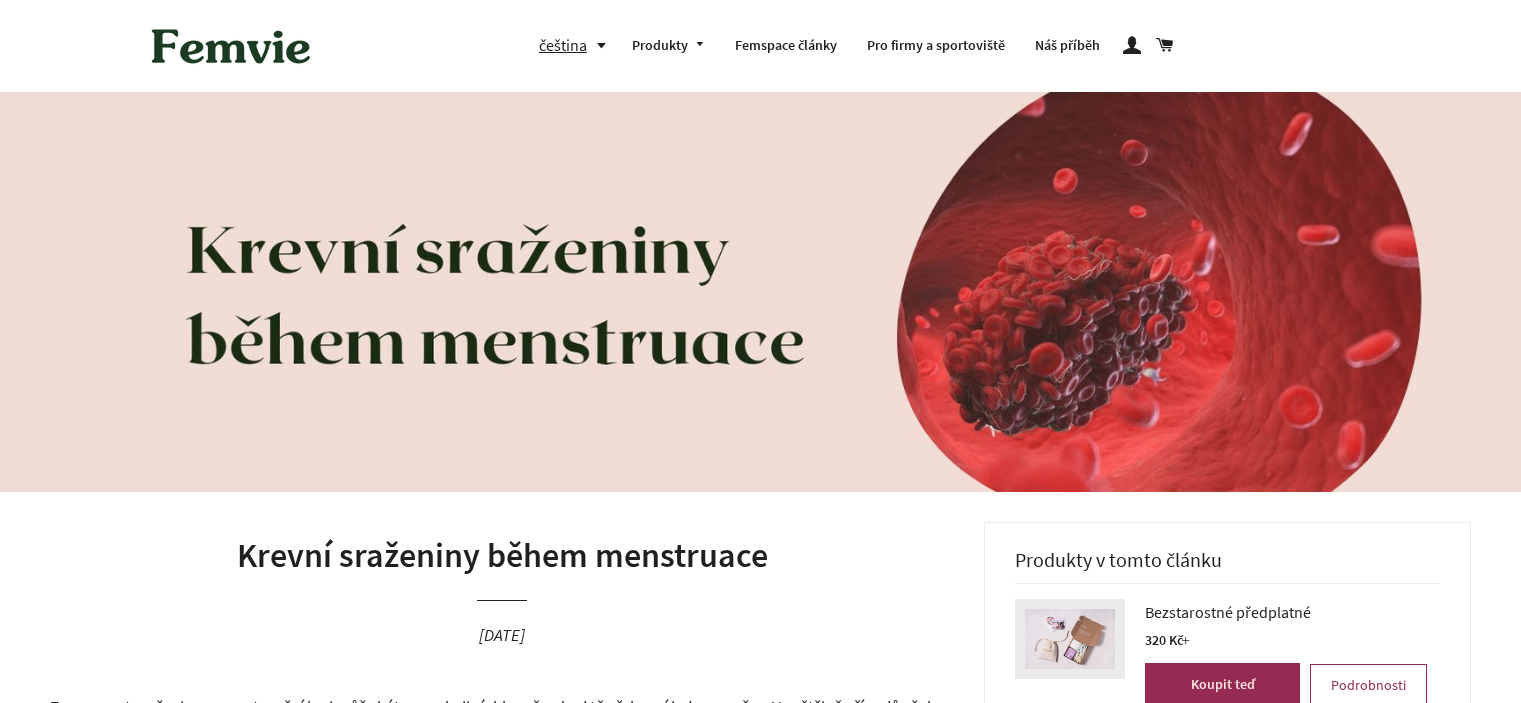 scroll, scrollTop: 0, scrollLeft: 0, axis: both 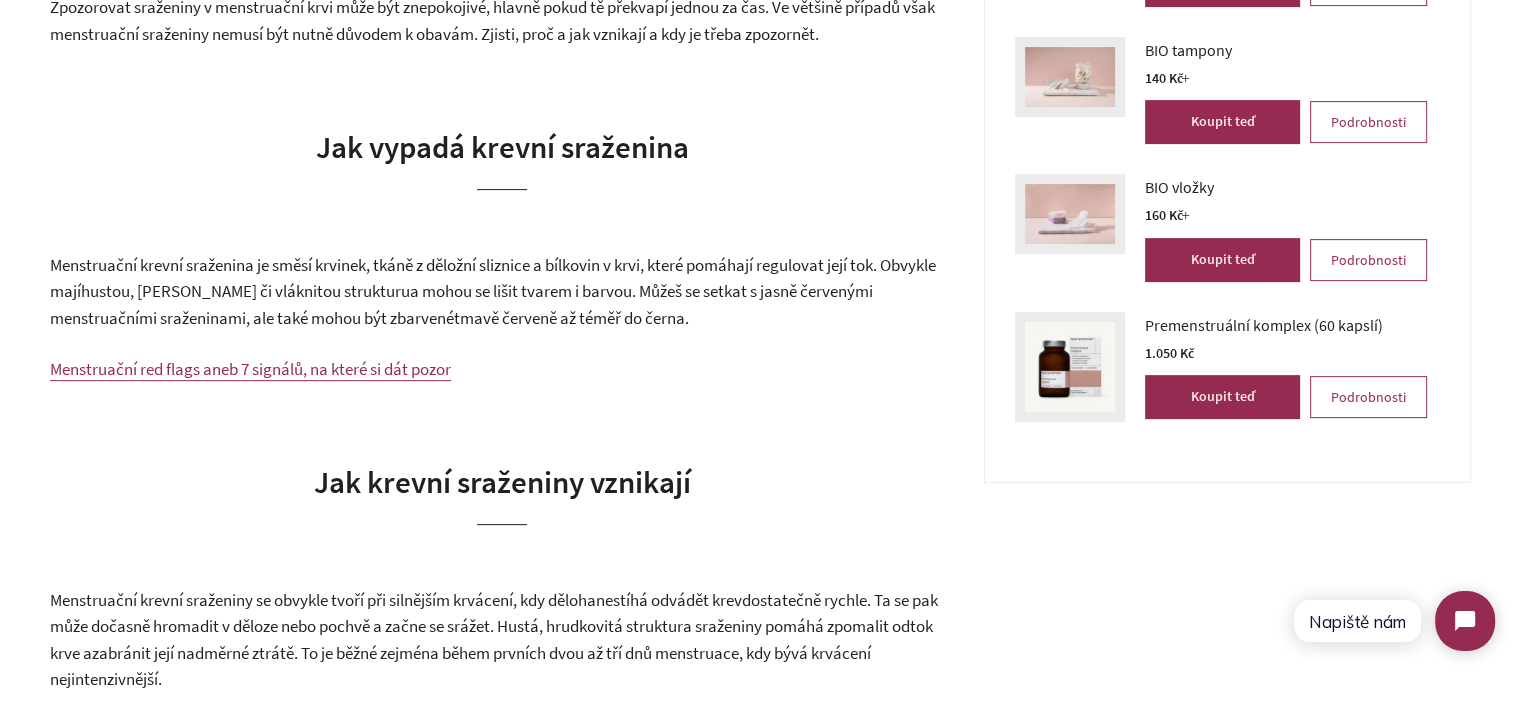 click on "tmavě červeně až téměř do černa" at bounding box center (569, 318) 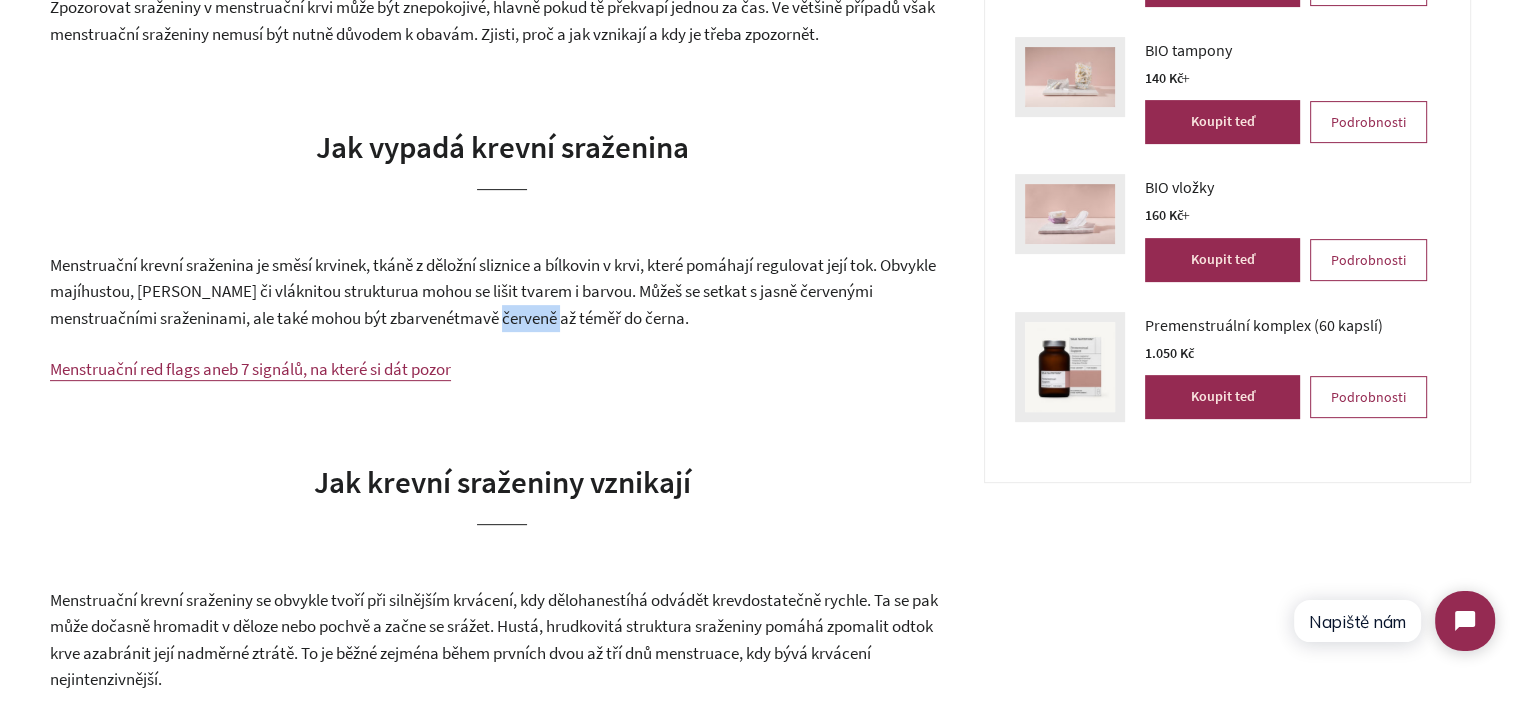 click on "tmavě červeně až téměř do černa" at bounding box center [569, 318] 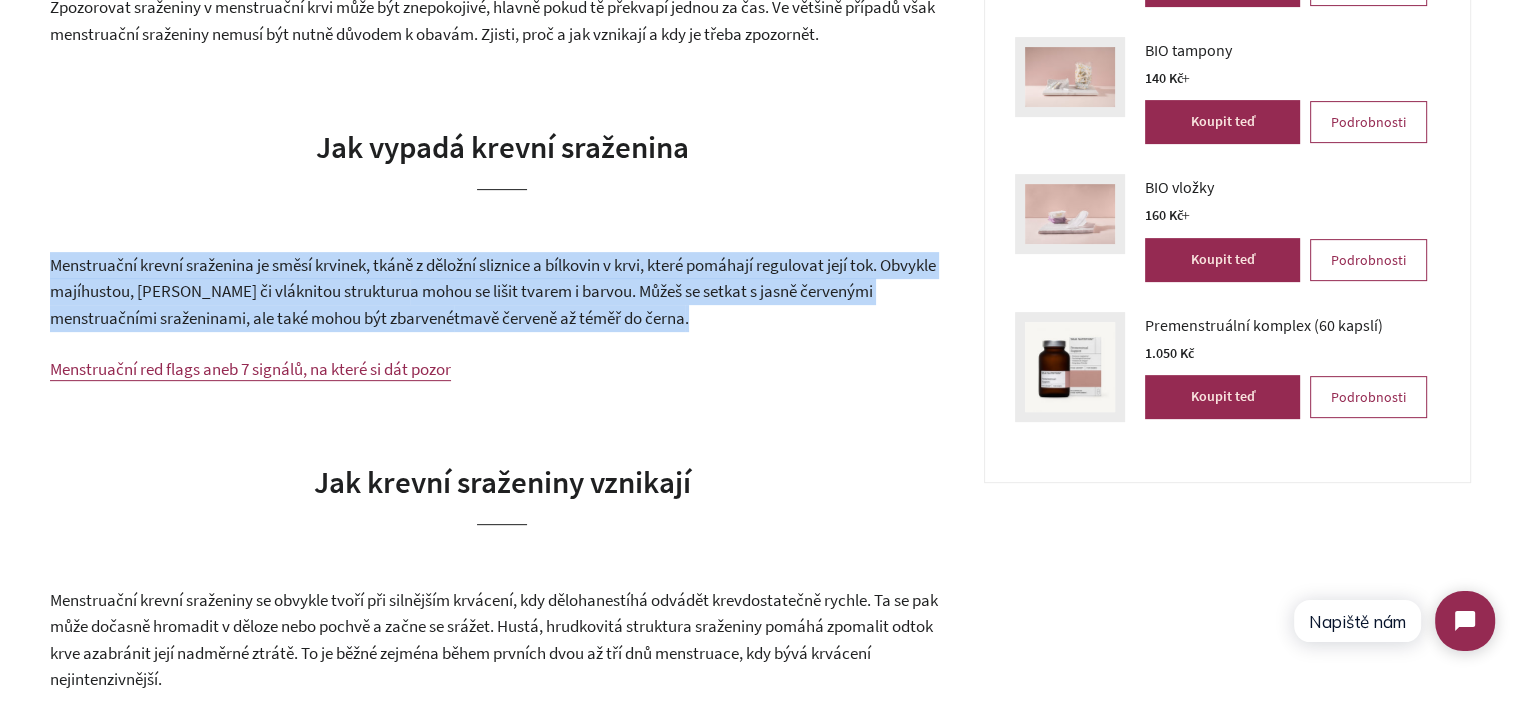 click on "tmavě červeně až téměř do černa" at bounding box center [569, 318] 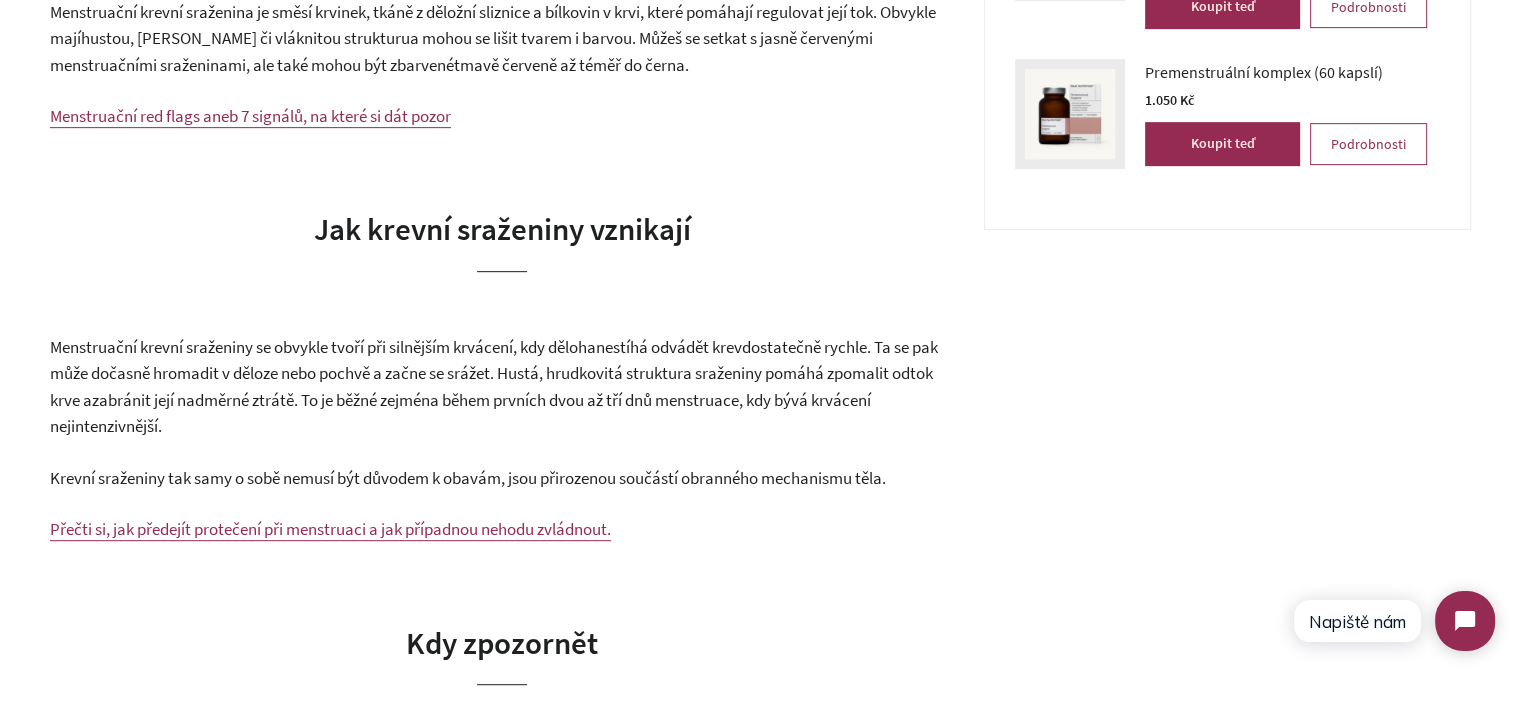 scroll, scrollTop: 1000, scrollLeft: 0, axis: vertical 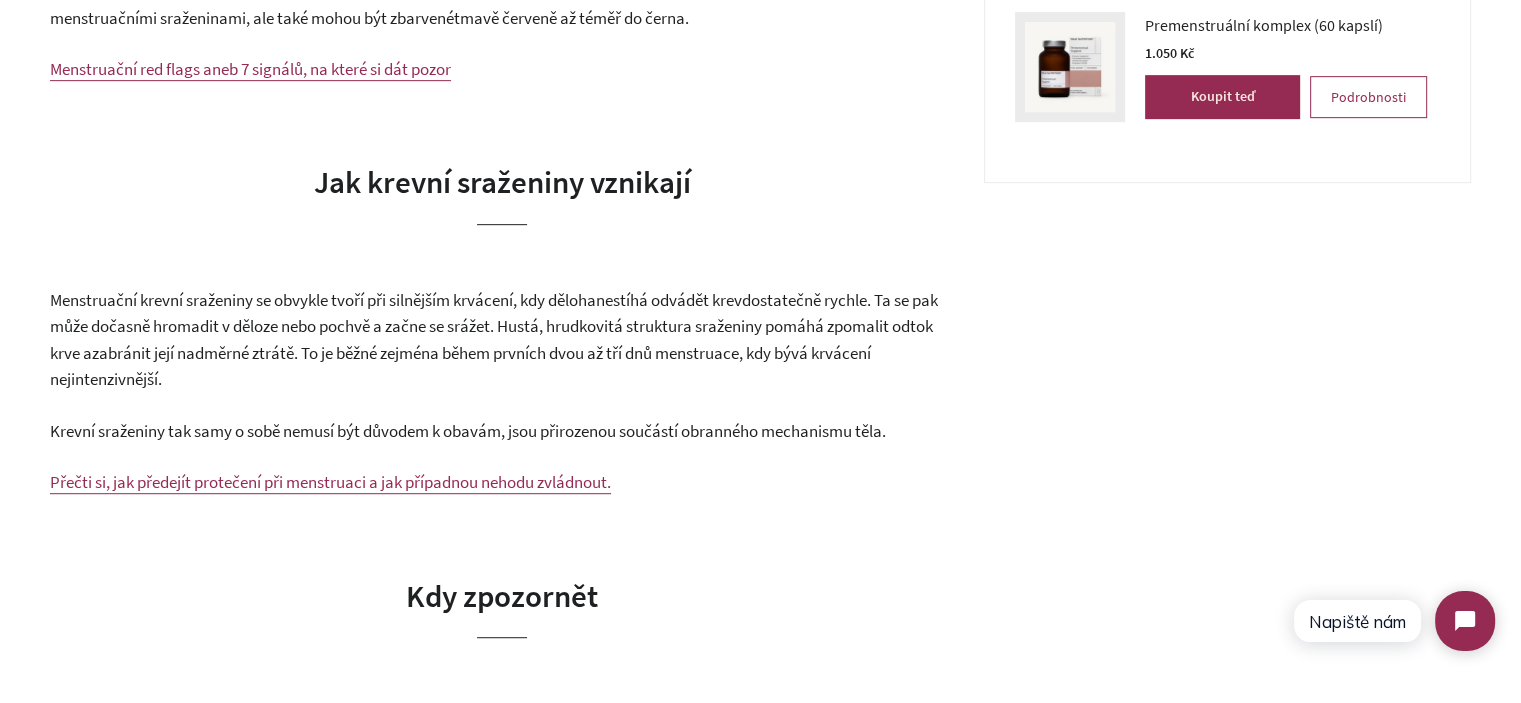 click on "dostatečně rychle. Ta se pak může dočasně hromadit v děloze nebo pochvě a začne se srážet. Hustá, hrudkovitá struktura sraženiny pomáhá zpomalit odtok krve a" at bounding box center [494, 326] 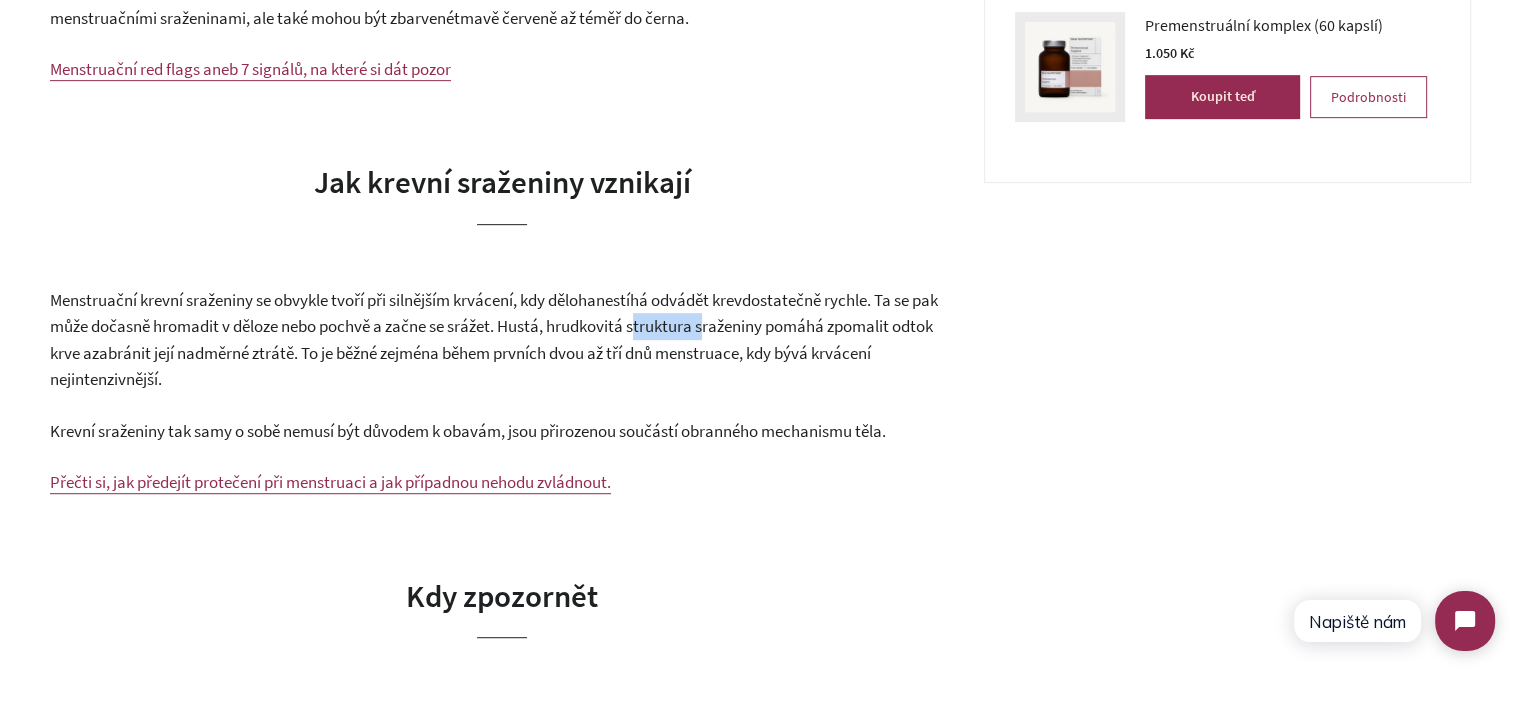click on "dostatečně rychle. Ta se pak může dočasně hromadit v děloze nebo pochvě a začne se srážet. Hustá, hrudkovitá struktura sraženiny pomáhá zpomalit odtok krve a" at bounding box center [494, 326] 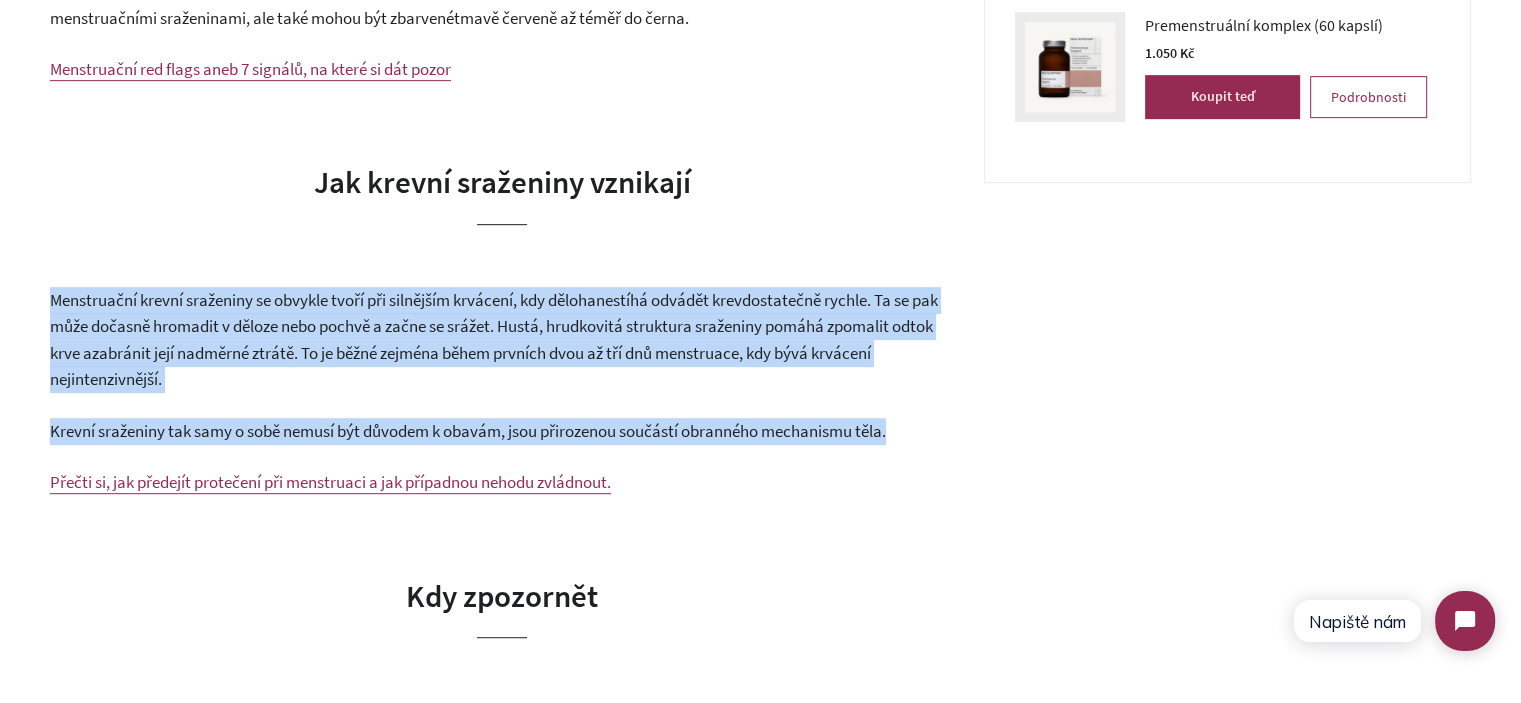 drag, startPoint x: 687, startPoint y: 321, endPoint x: 842, endPoint y: 411, distance: 179.23448 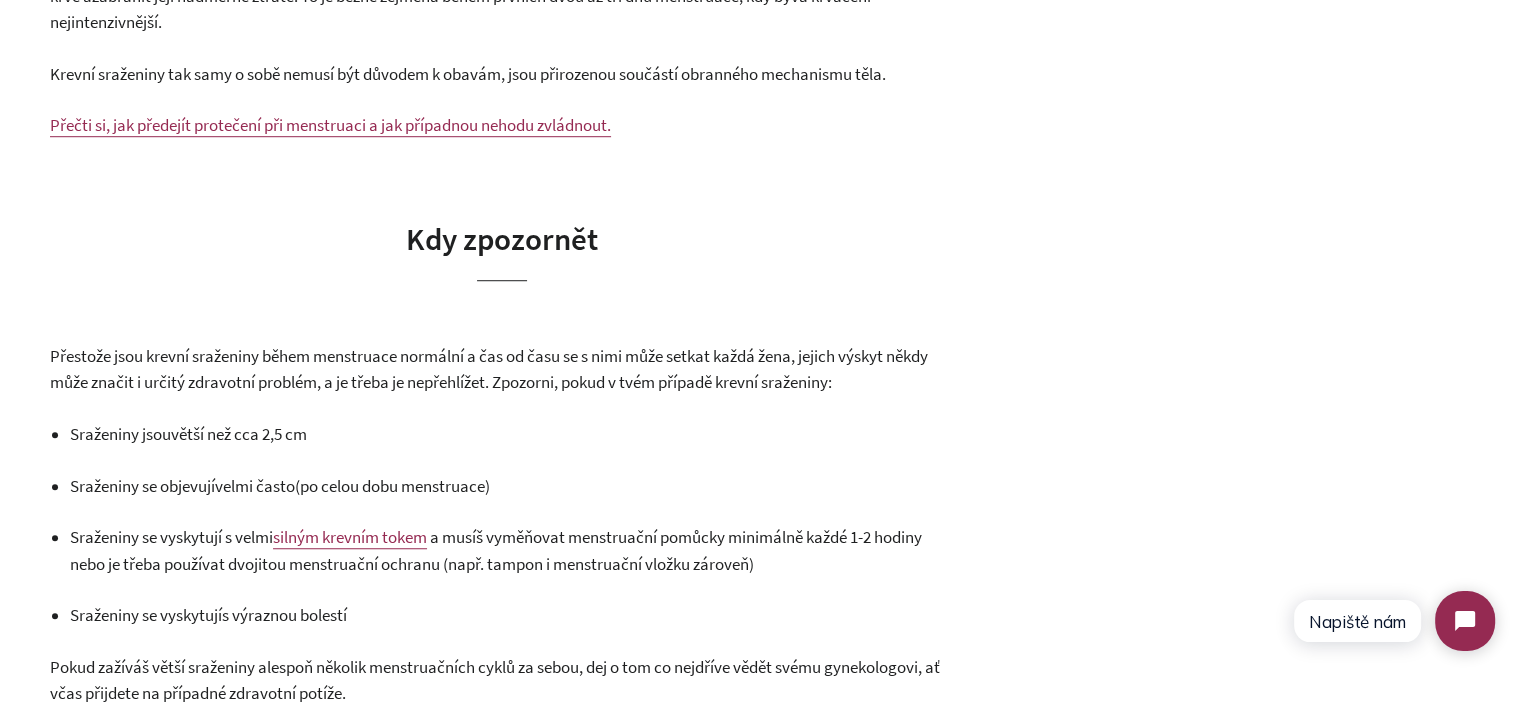 scroll, scrollTop: 1400, scrollLeft: 0, axis: vertical 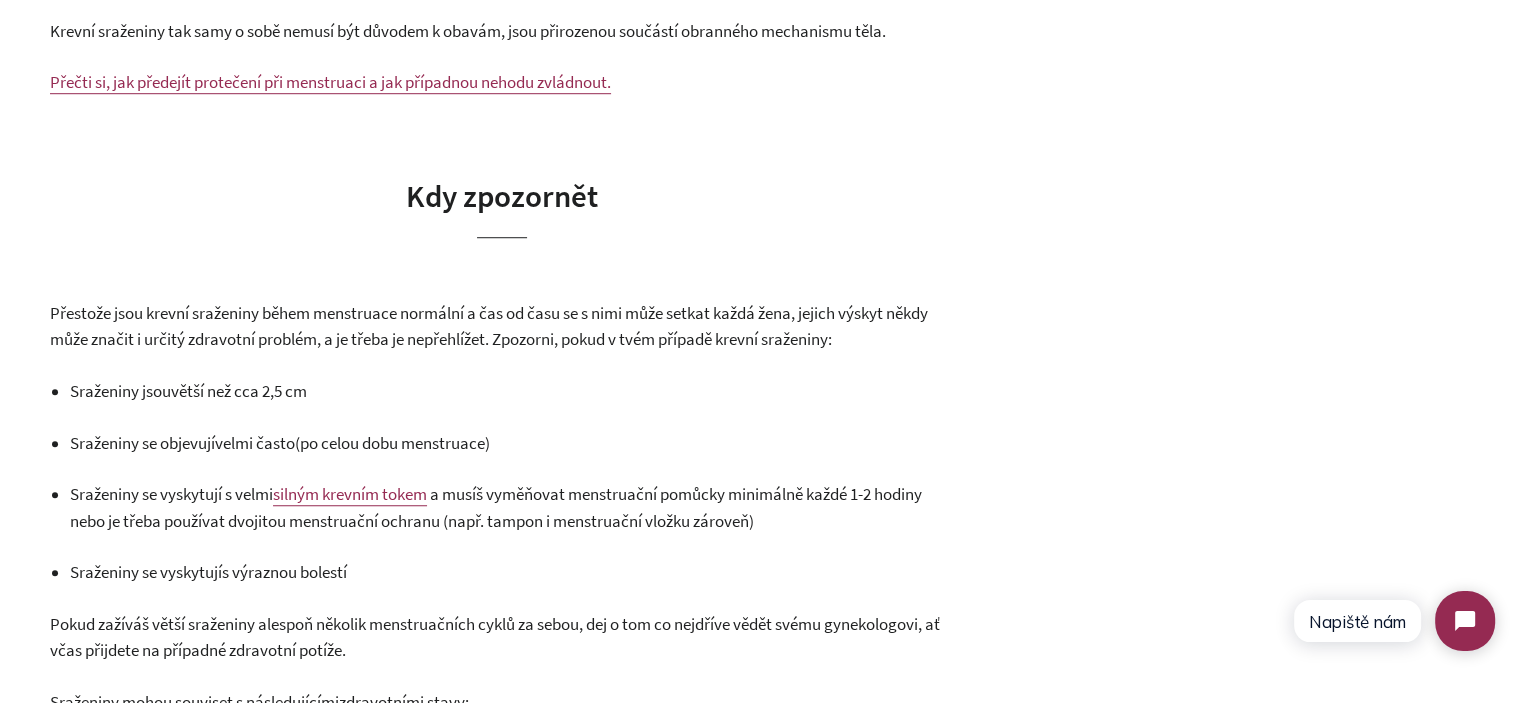 click on "Přestože jsou krevní sraženiny během menstruace normální a čas od času se s nimi může setkat každá žena, jejich výskyt někdy může značit i určitý zdravotní problém, a je třeba je nepřehlížet. Zpozorni, pokud v tvém případě krevní sraženiny:" at bounding box center (489, 326) 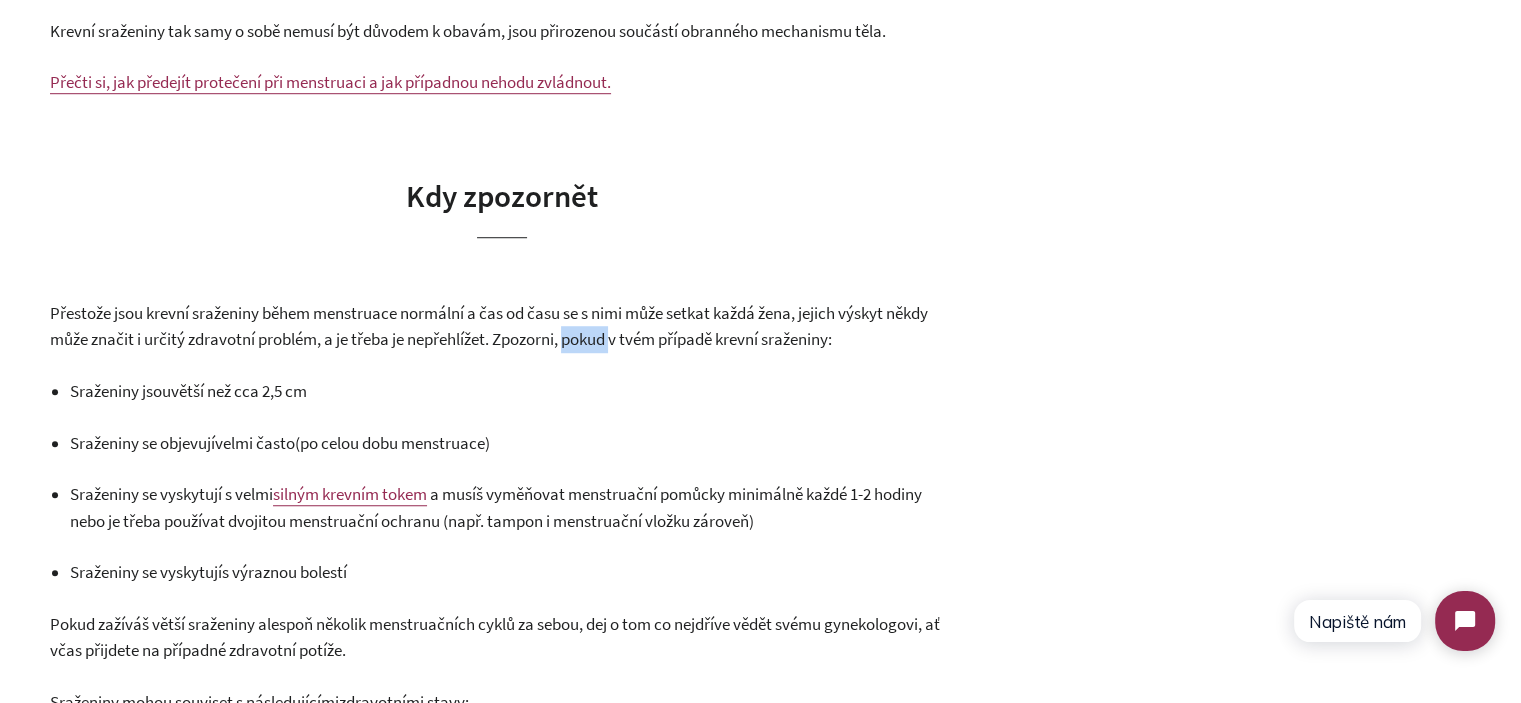 click on "Přestože jsou krevní sraženiny během menstruace normální a čas od času se s nimi může setkat každá žena, jejich výskyt někdy může značit i určitý zdravotní problém, a je třeba je nepřehlížet. Zpozorni, pokud v tvém případě krevní sraženiny:" at bounding box center [489, 326] 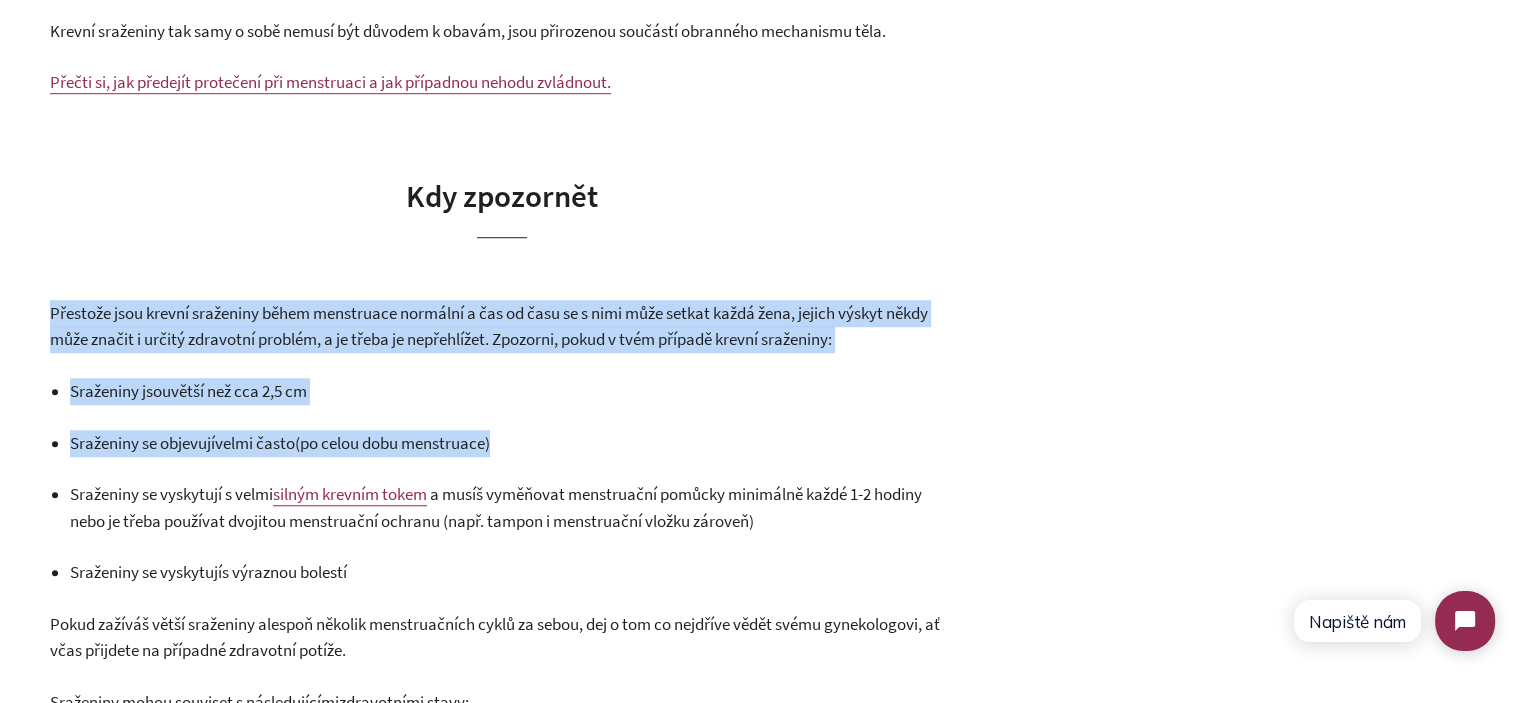 drag, startPoint x: 594, startPoint y: 330, endPoint x: 587, endPoint y: 427, distance: 97.25225 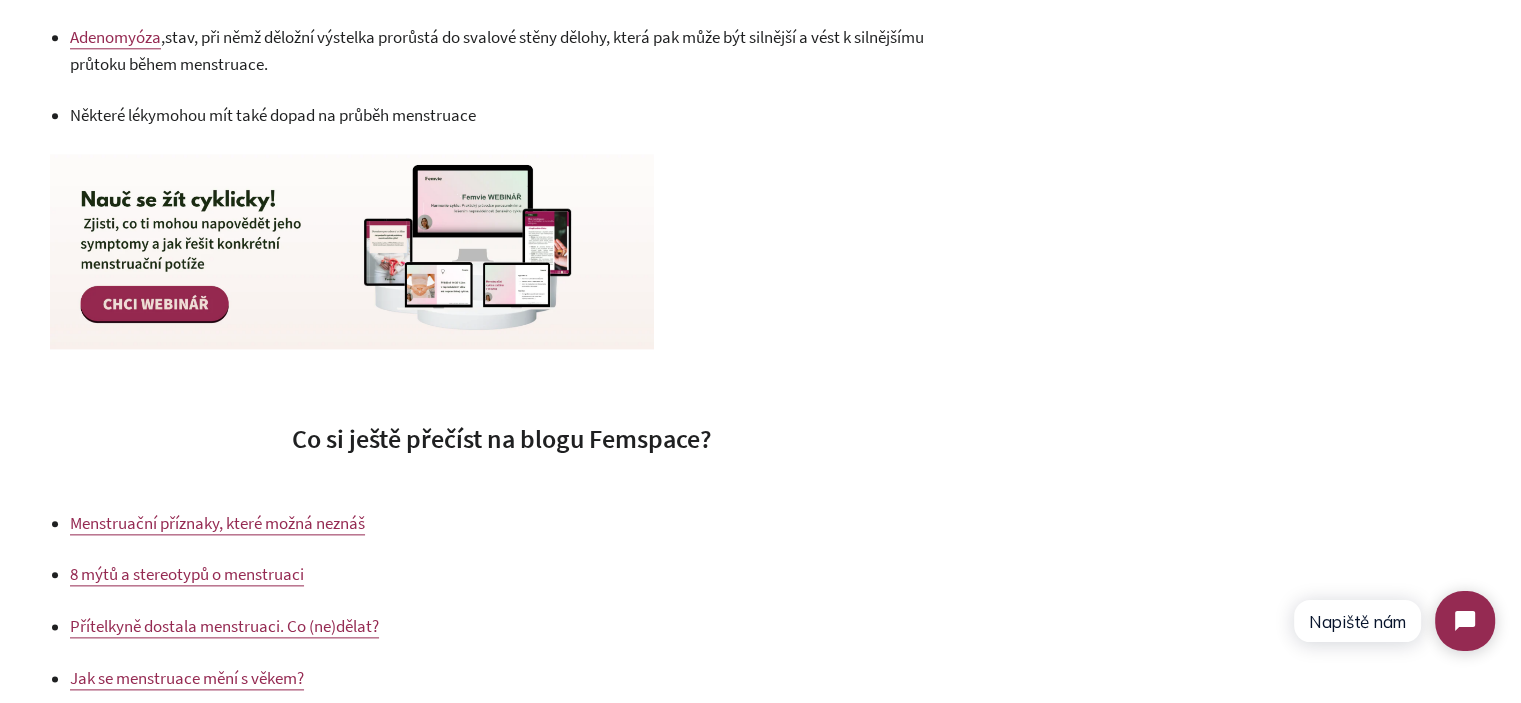 scroll, scrollTop: 2300, scrollLeft: 0, axis: vertical 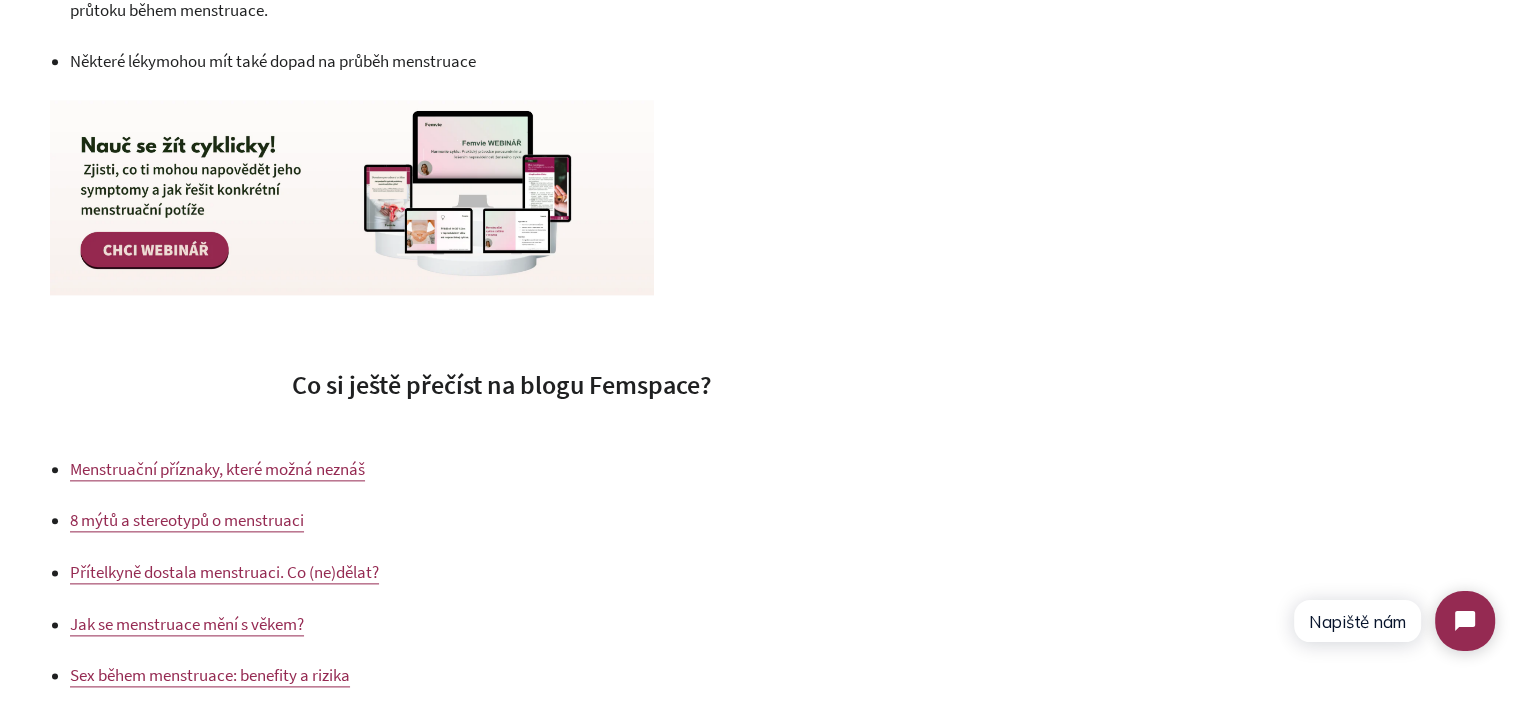 click on "Co si ještě přečíst na blogu Femspace?" at bounding box center [502, 384] 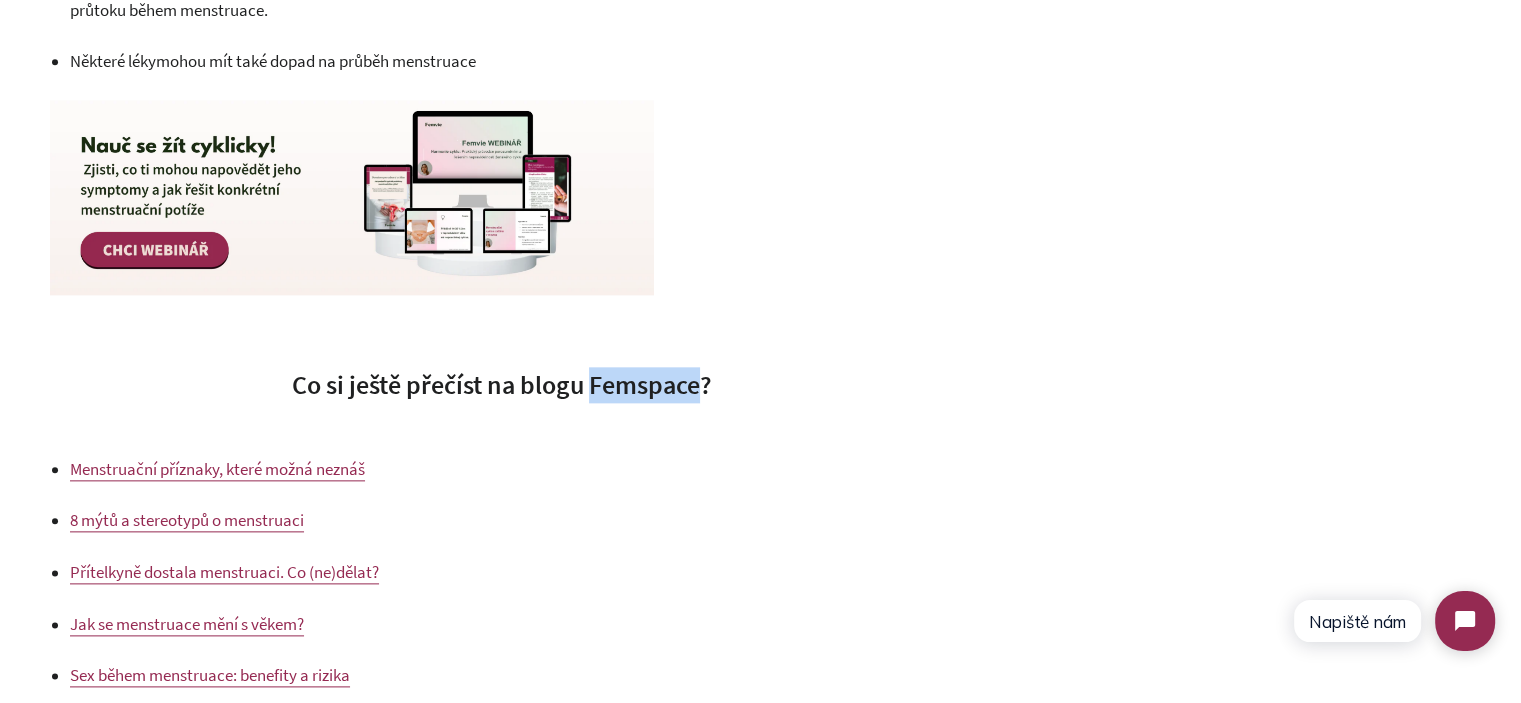 click on "Co si ještě přečíst na blogu Femspace?" at bounding box center (502, 384) 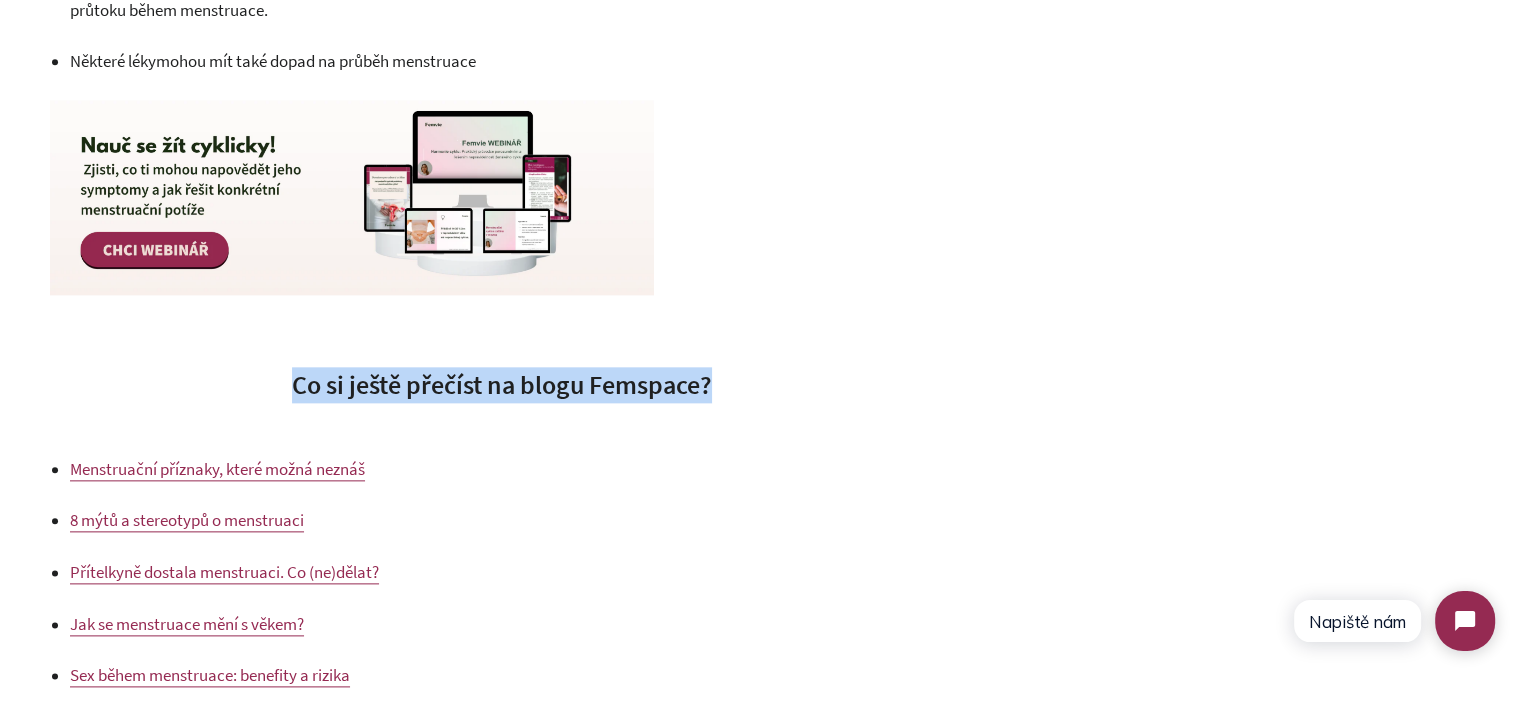 click on "Co si ještě přečíst na blogu Femspace?" at bounding box center (502, 384) 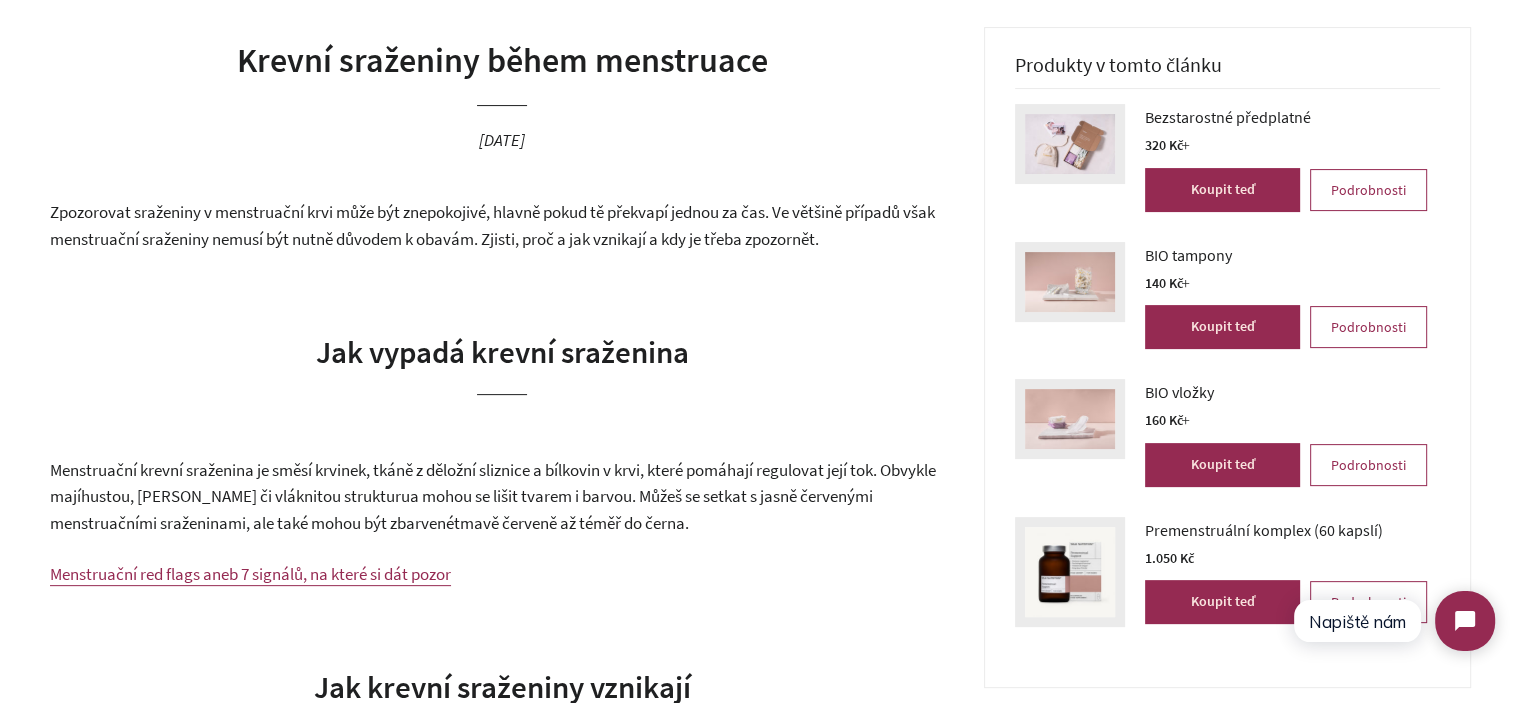 scroll, scrollTop: 500, scrollLeft: 0, axis: vertical 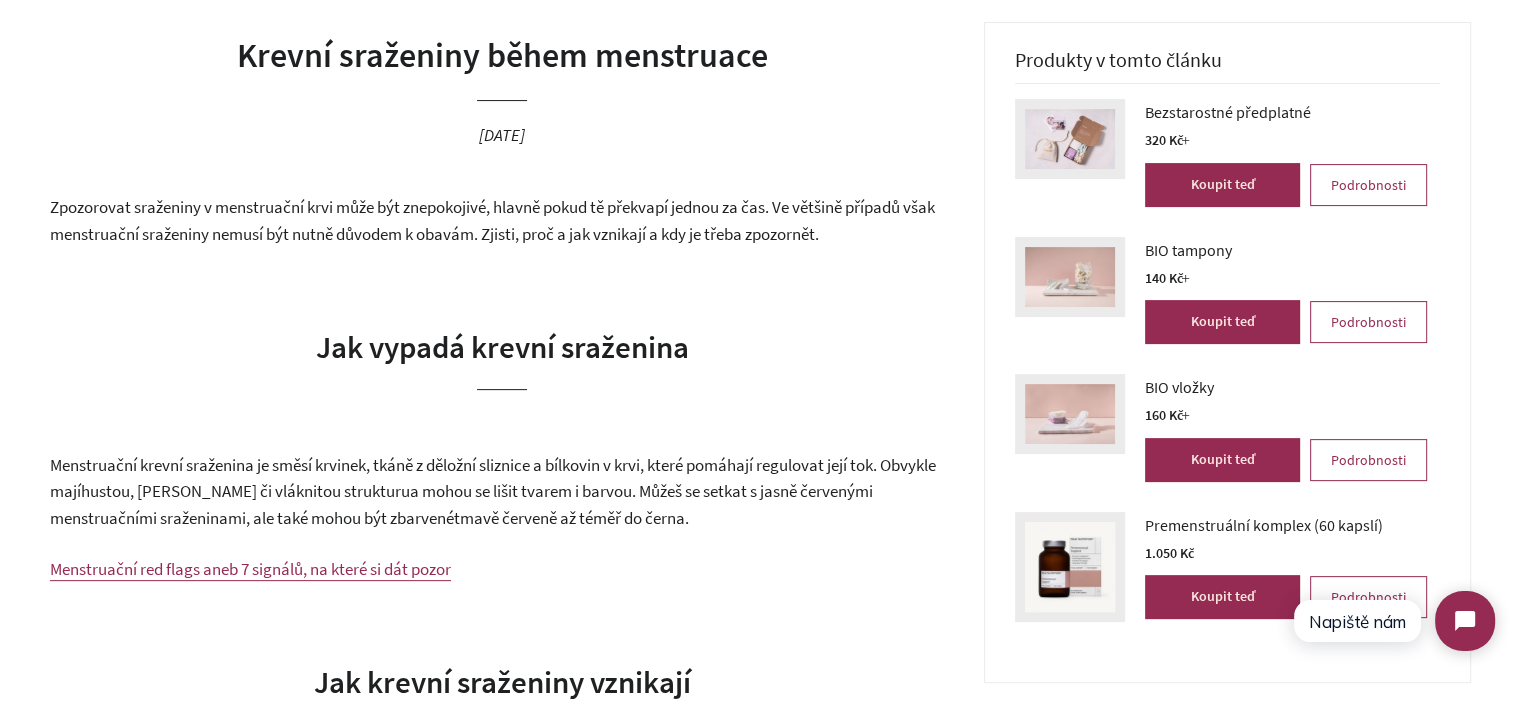 click on "a mohou se lišit tvarem i barvou. Můžeš se setkat s jasně červenými menstruačními sraženinami, ale také mohou být zbarvené" at bounding box center [461, 504] 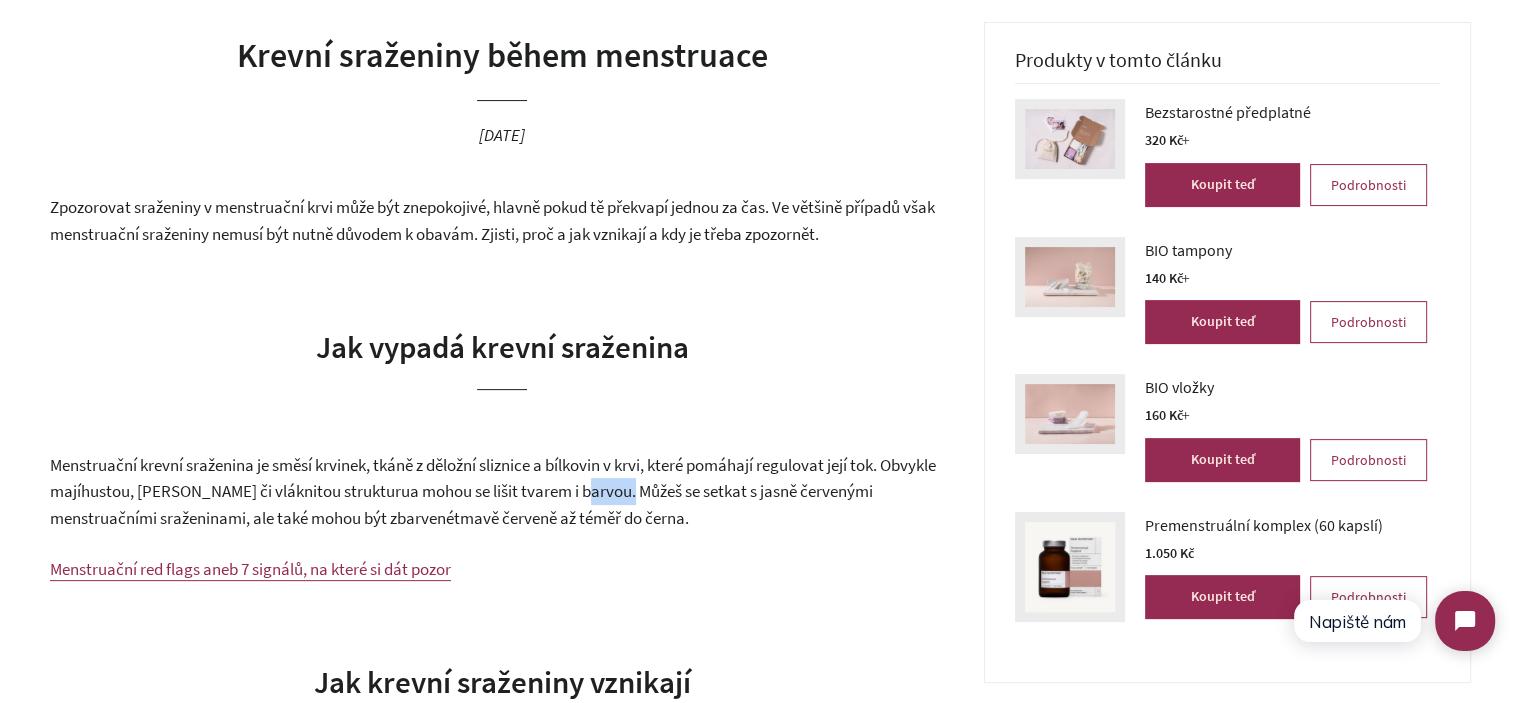 click on "a mohou se lišit tvarem i barvou. Můžeš se setkat s jasně červenými menstruačními sraženinami, ale také mohou být zbarvené" at bounding box center (461, 504) 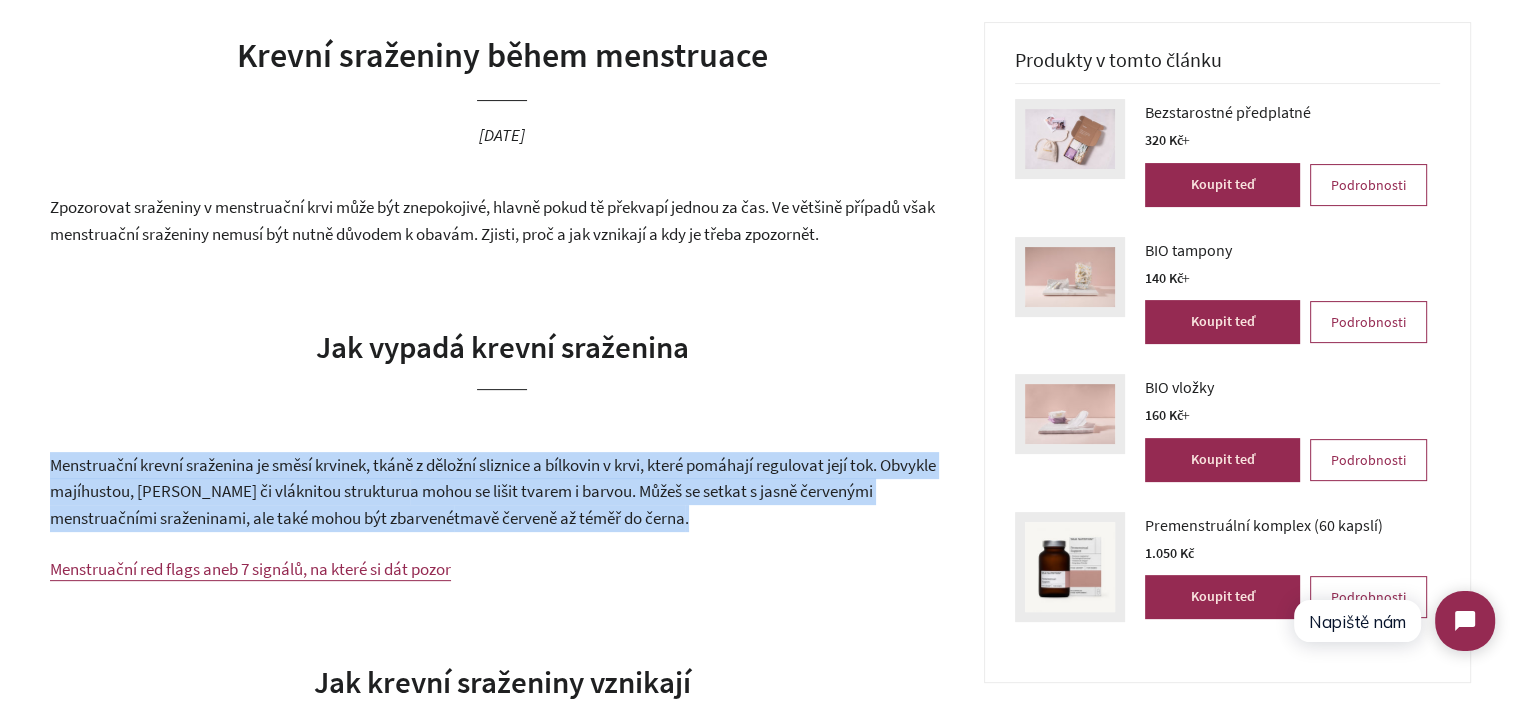 click on "a mohou se lišit tvarem i barvou. Můžeš se setkat s jasně červenými menstruačními sraženinami, ale také mohou být zbarvené" at bounding box center (461, 504) 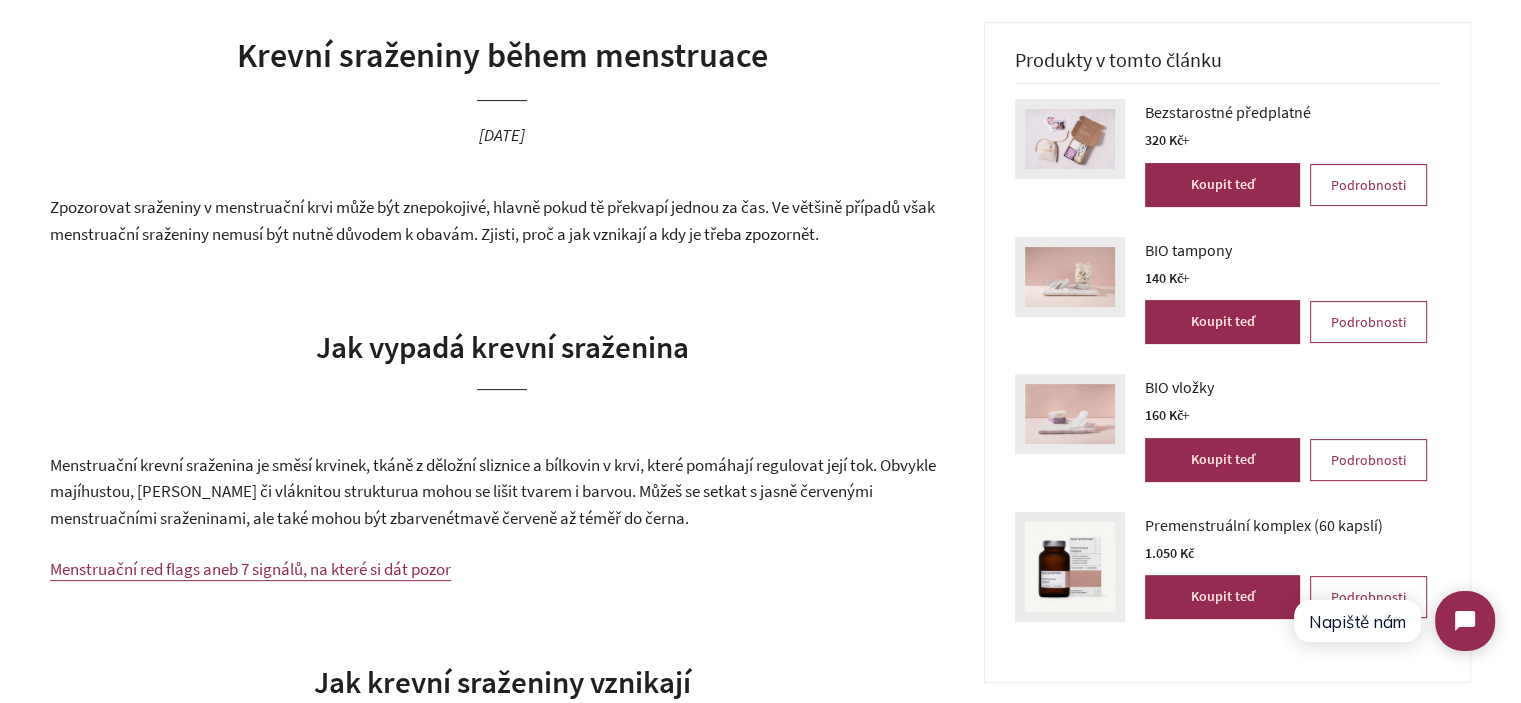 click on "Jak vypadá krevní sraženina" at bounding box center (502, 346) 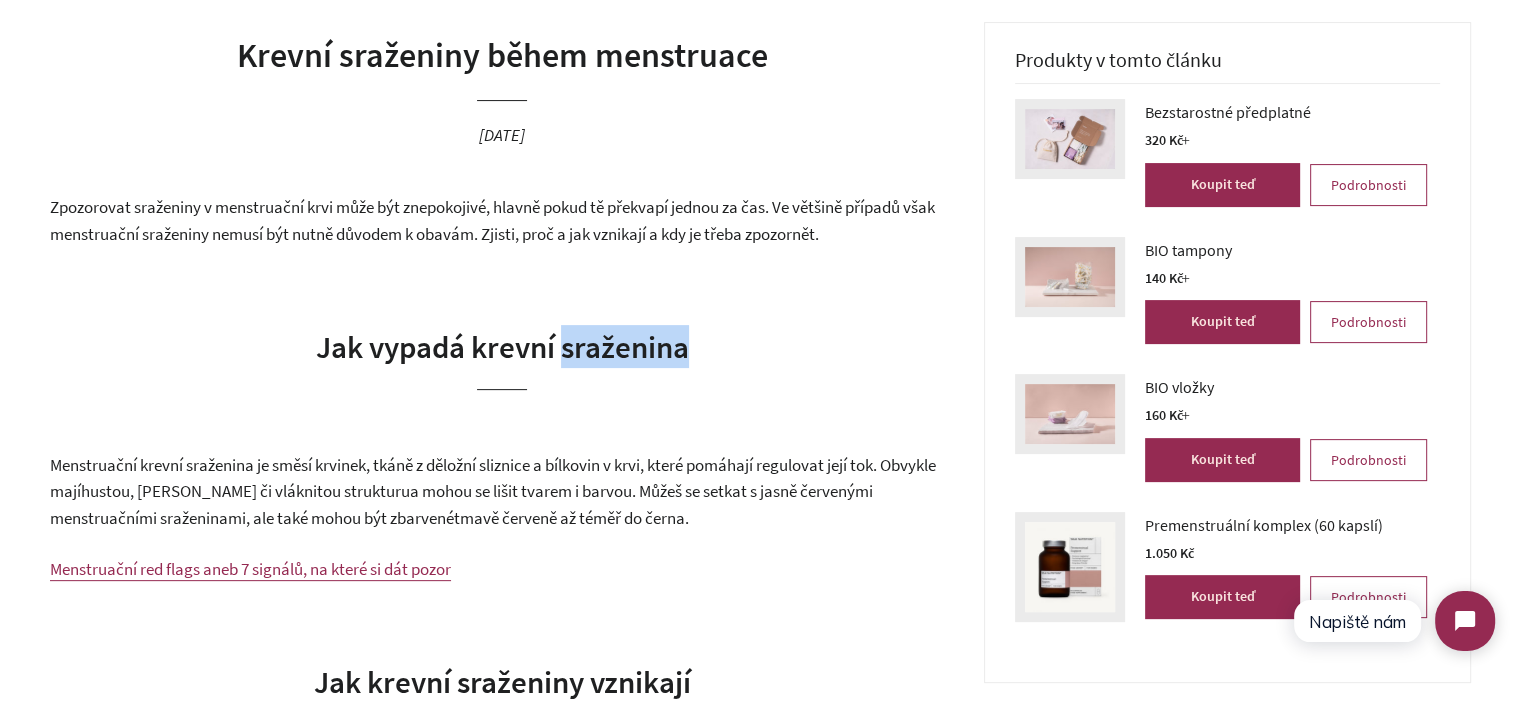 click on "Jak vypadá krevní sraženina" at bounding box center (502, 346) 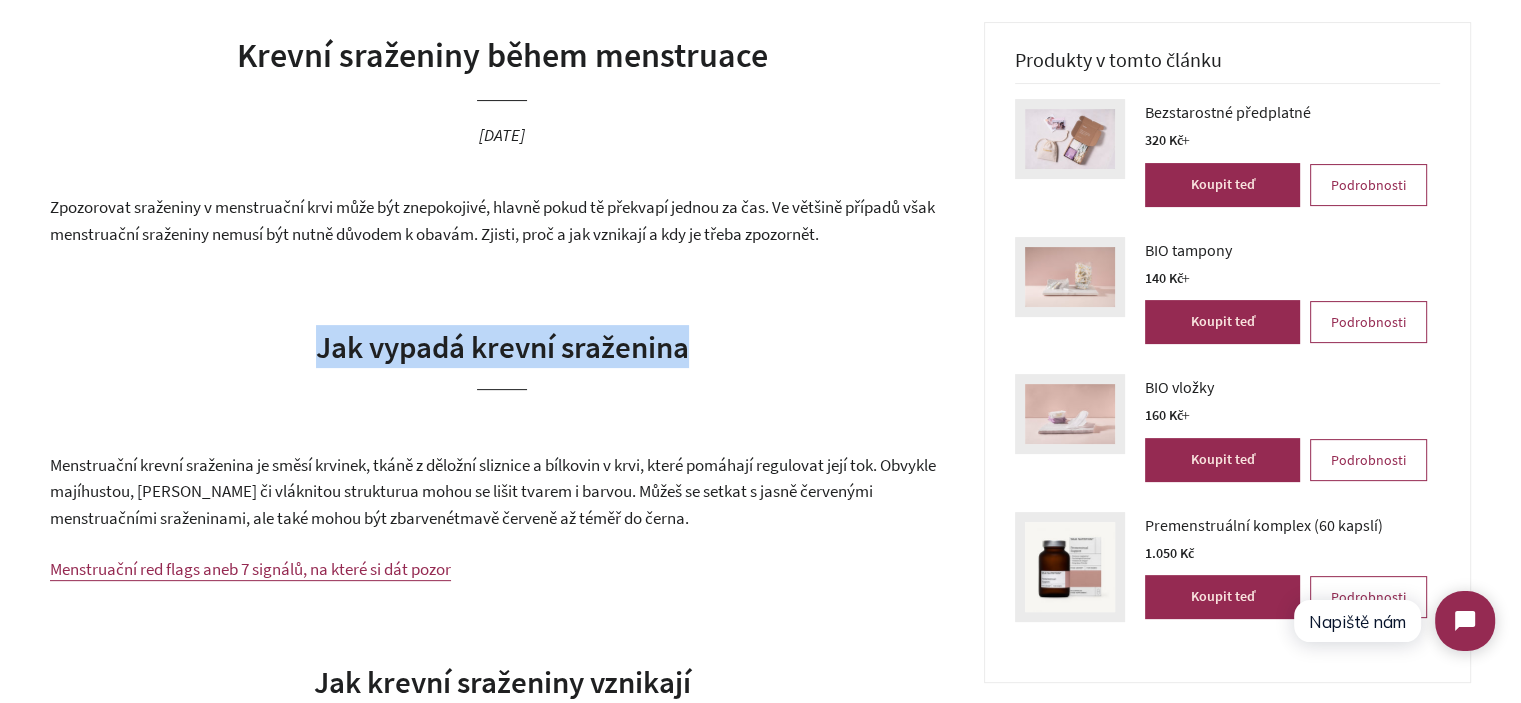 click on "Jak vypadá krevní sraženina" at bounding box center (502, 346) 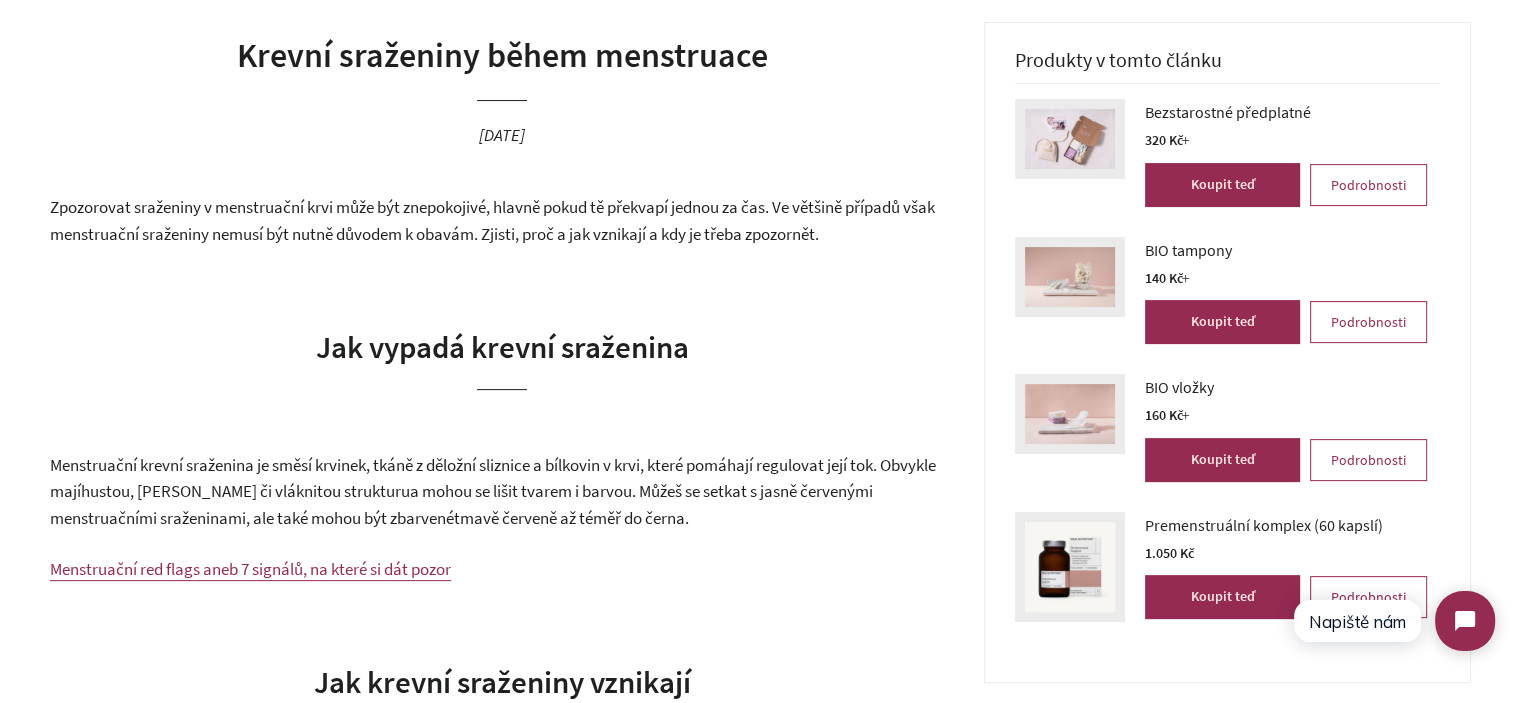 click on "Zpozorovat sraženiny v menstruační krvi může být znepokojivé, hlavně pokud tě překvapí jednou za čas. Ve většině případů však menstruační sraženiny nemusí být nutně důvodem k obavám. Zjisti, proč a jak vznikají a kdy je třeba zpozornět." at bounding box center [492, 220] 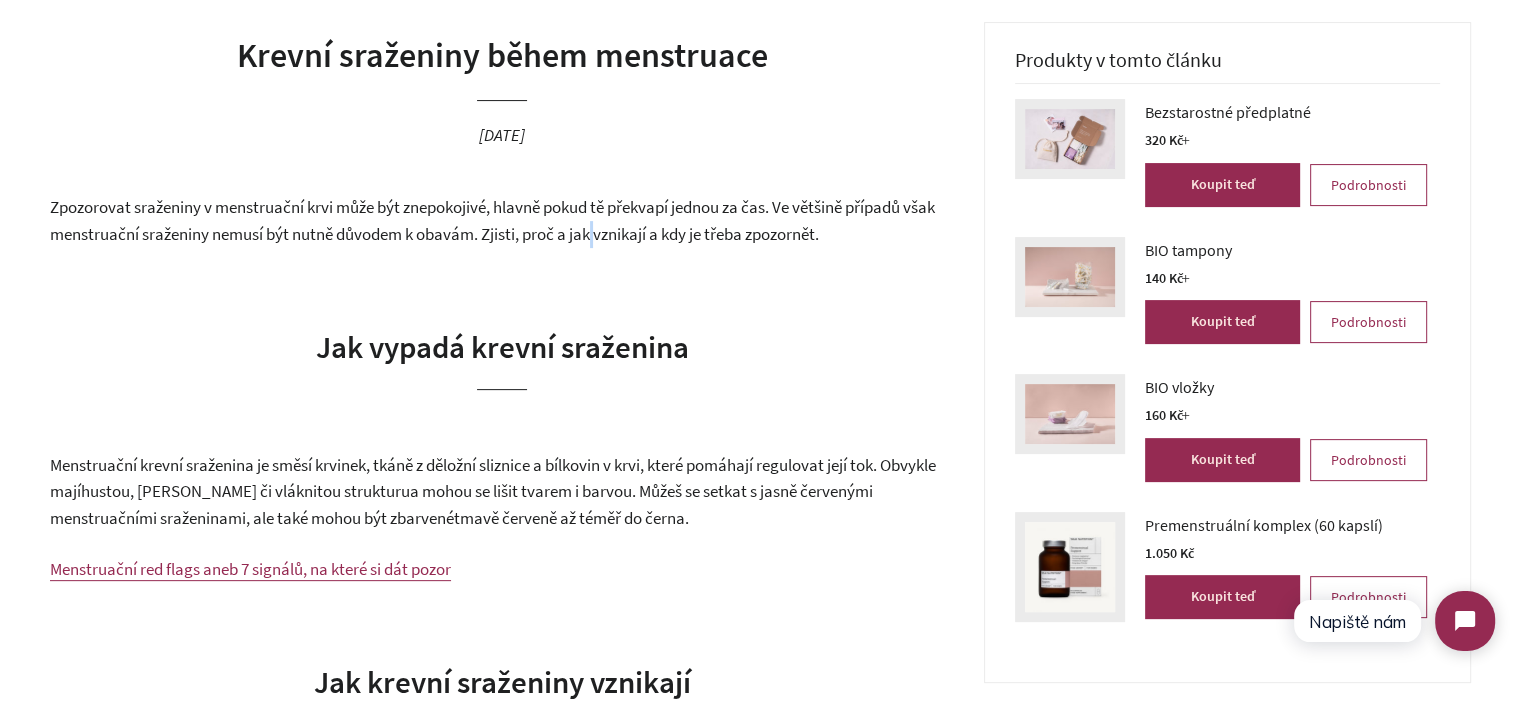 click on "Zpozorovat sraženiny v menstruační krvi může být znepokojivé, hlavně pokud tě překvapí jednou za čas. Ve většině případů však menstruační sraženiny nemusí být nutně důvodem k obavám. Zjisti, proč a jak vznikají a kdy je třeba zpozornět." at bounding box center [492, 220] 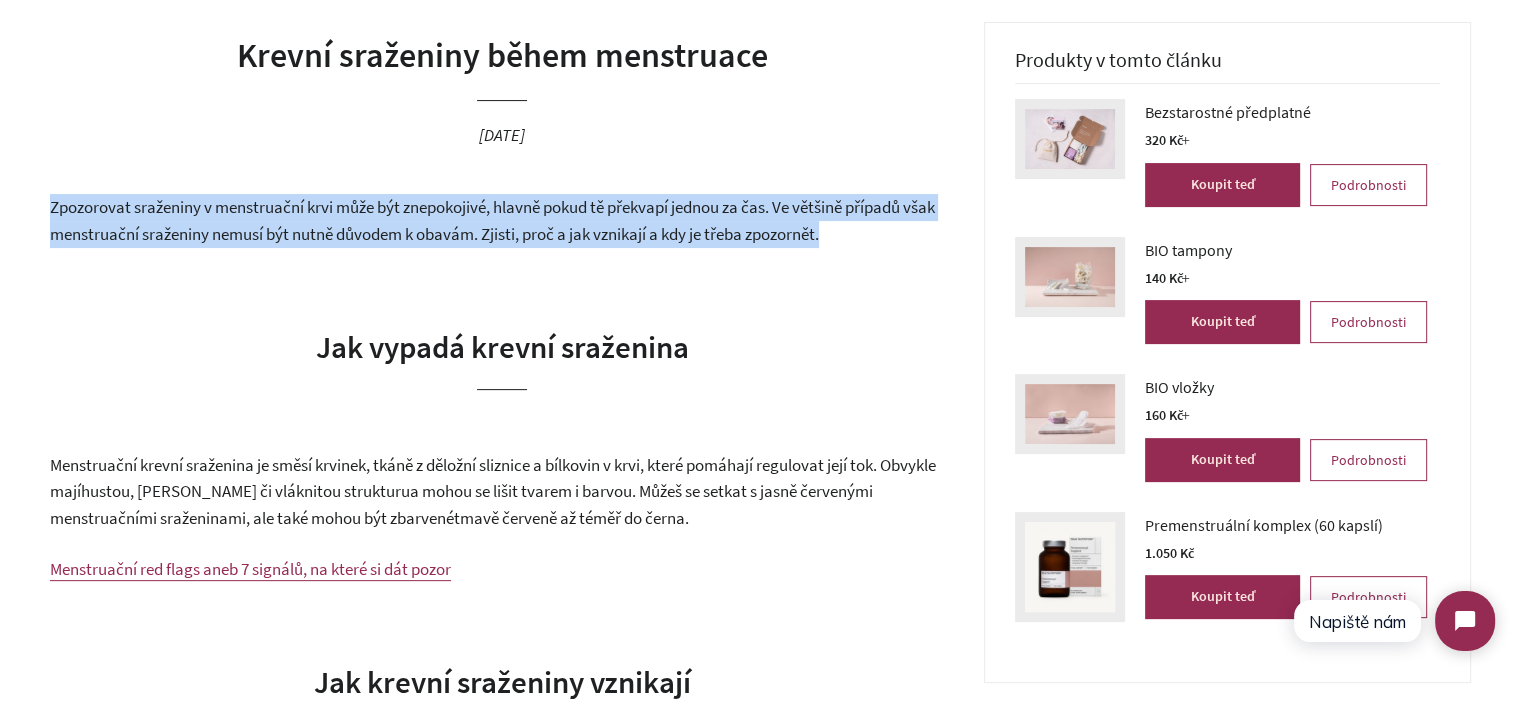 click on "Zpozorovat sraženiny v menstruační krvi může být znepokojivé, hlavně pokud tě překvapí jednou za čas. Ve většině případů však menstruační sraženiny nemusí být nutně důvodem k obavám. Zjisti, proč a jak vznikají a kdy je třeba zpozornět." at bounding box center (492, 220) 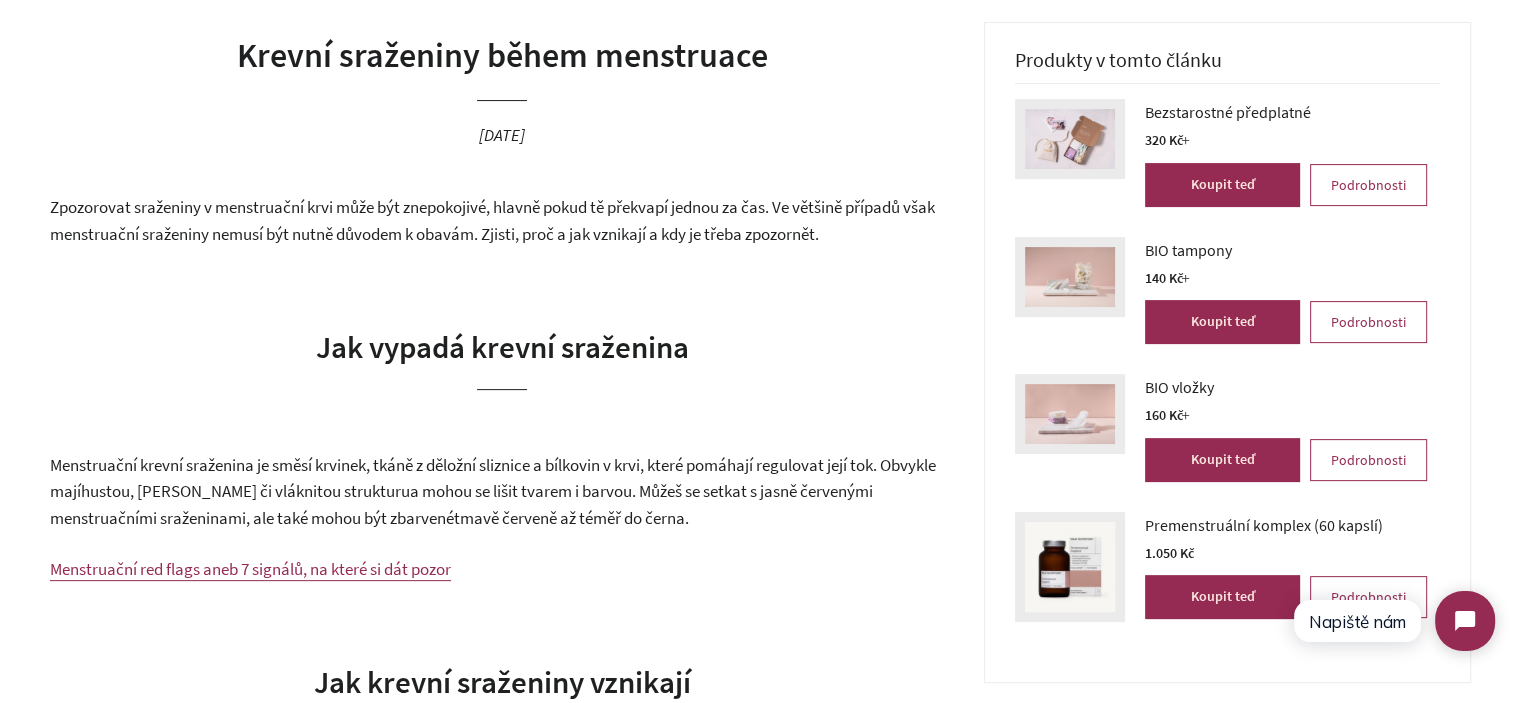 drag, startPoint x: 620, startPoint y: 445, endPoint x: 629, endPoint y: 461, distance: 18.35756 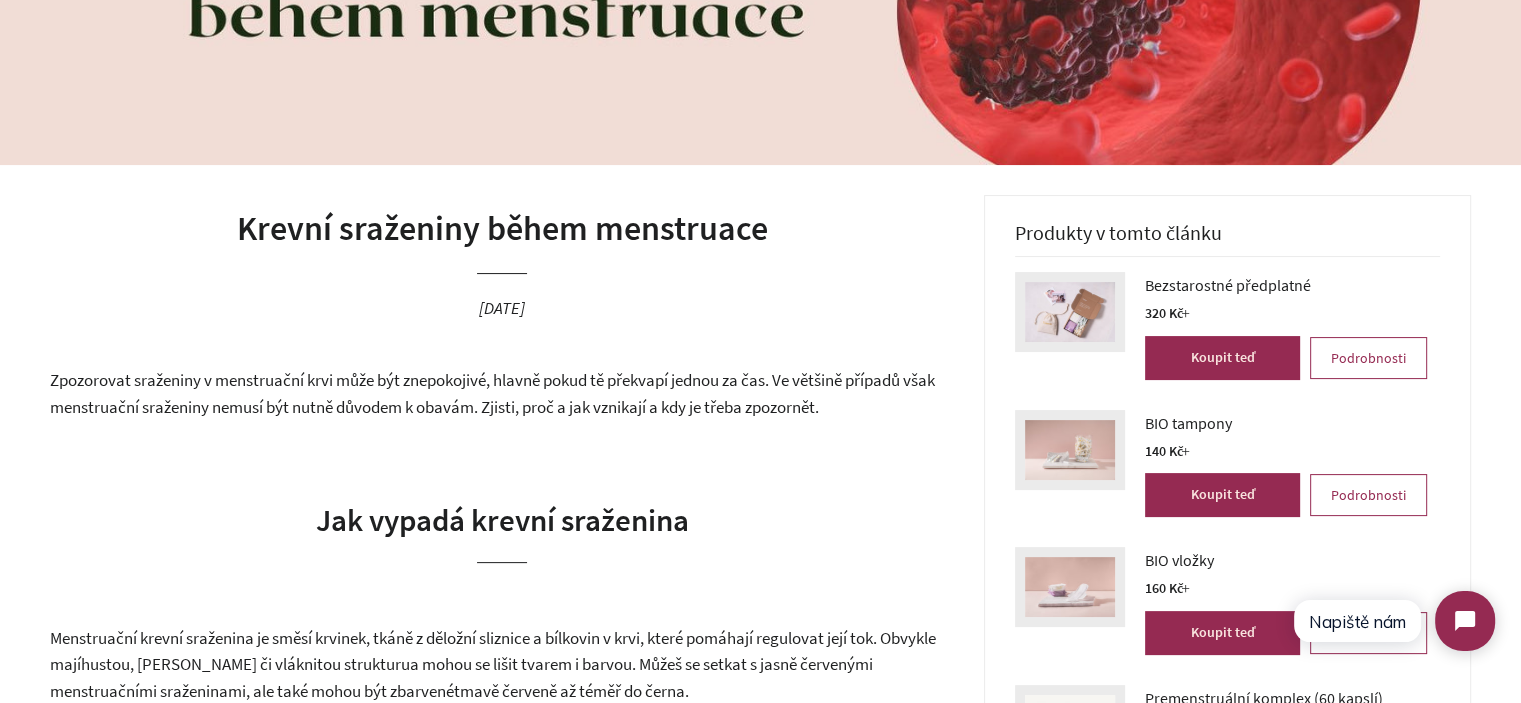 scroll, scrollTop: 0, scrollLeft: 0, axis: both 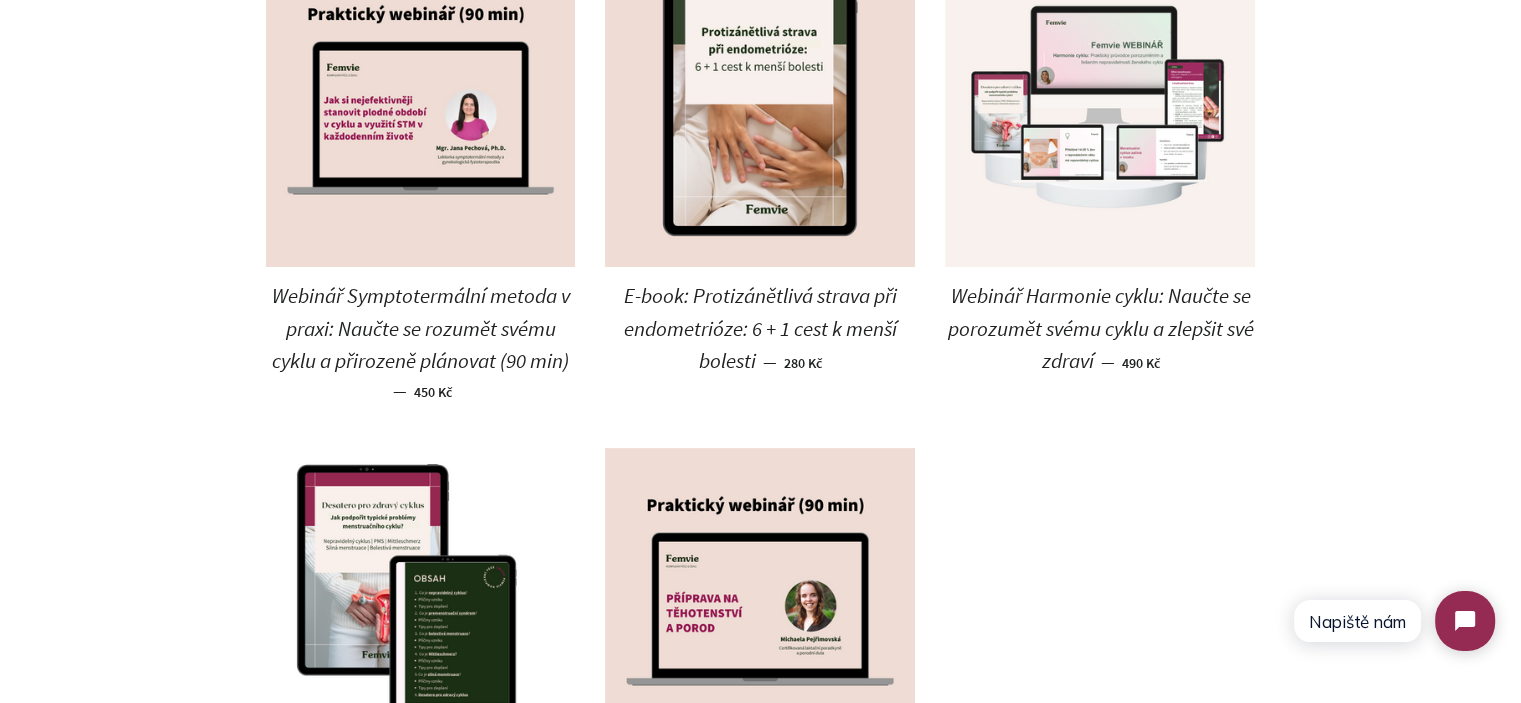 click at bounding box center [1100, 112] 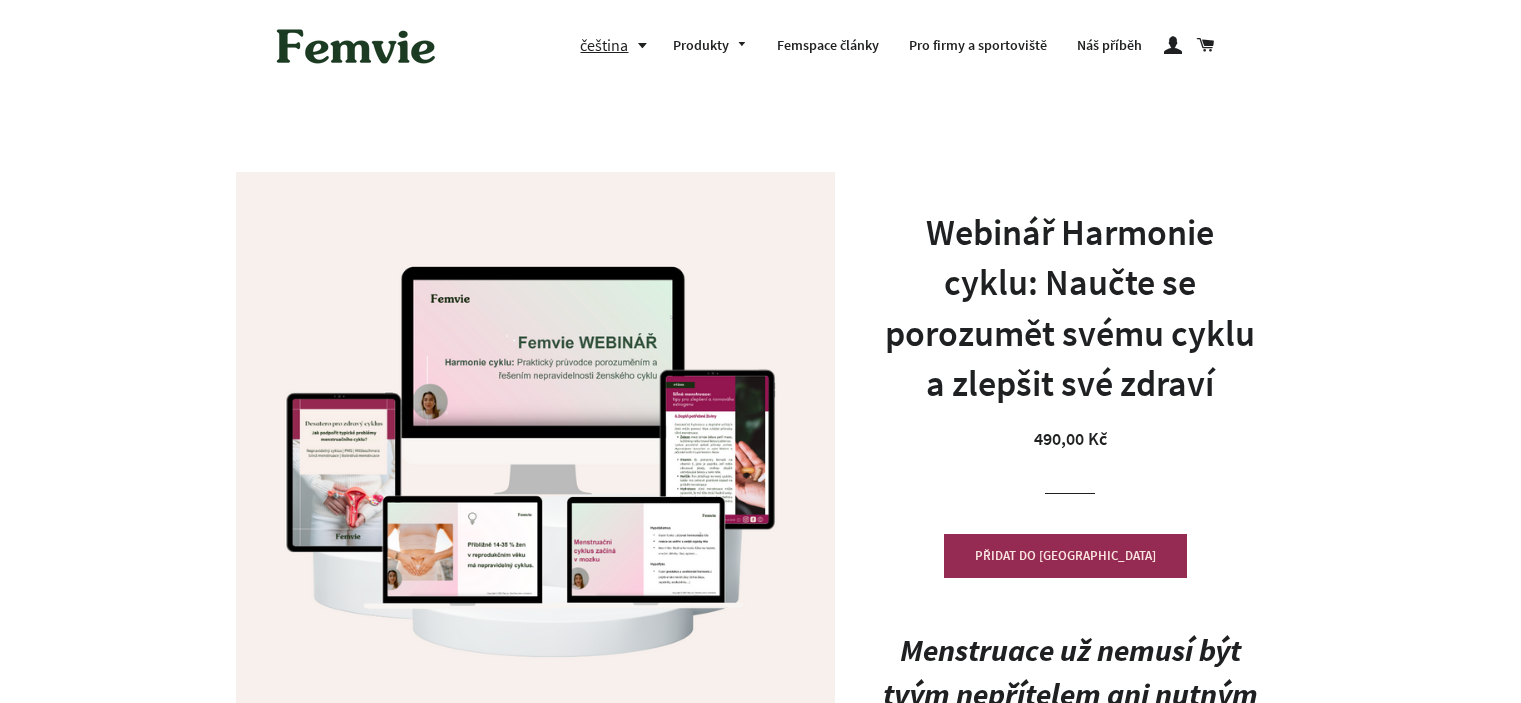 scroll, scrollTop: 0, scrollLeft: 0, axis: both 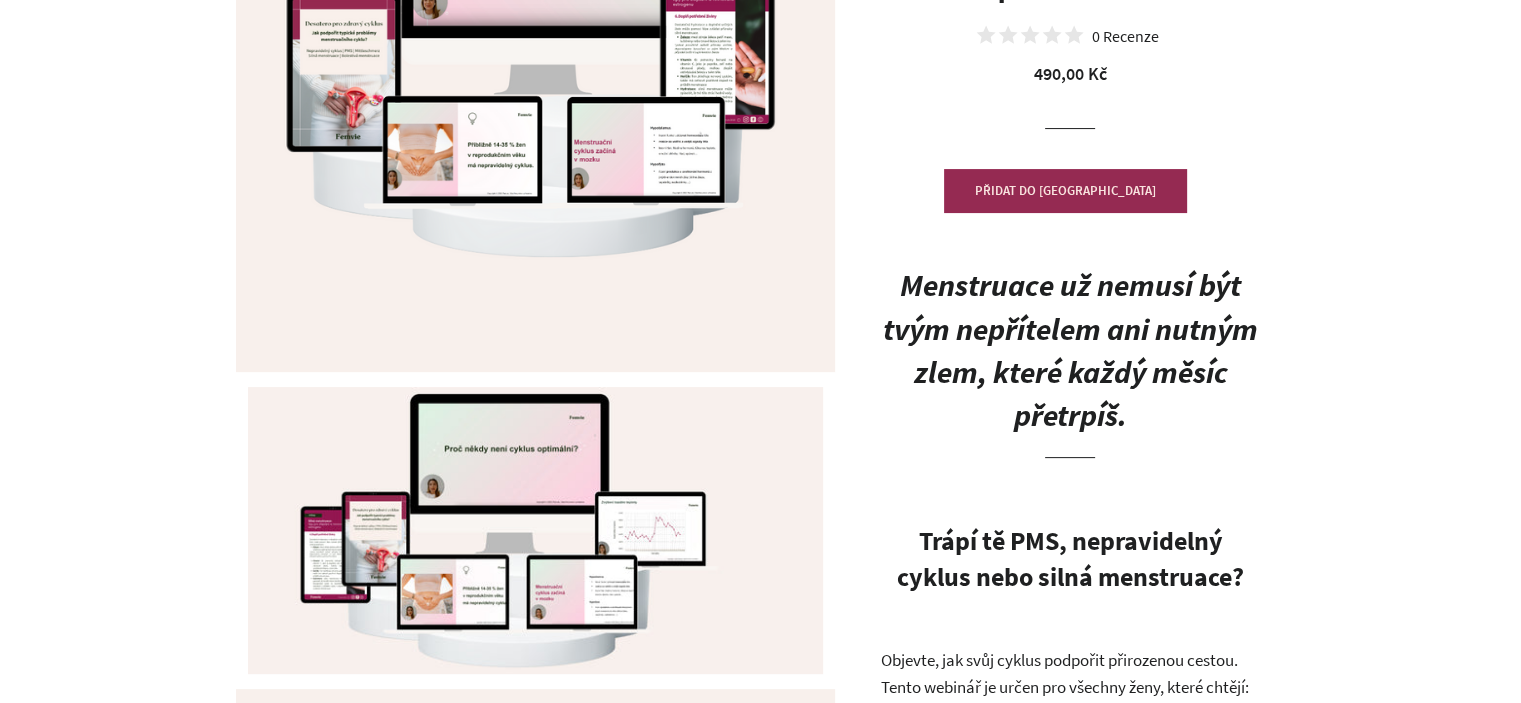 click on "Menstruace už nemusí být tvým nepřítelem ani nutným zlem, které každý měsíc přetrpíš." at bounding box center (1070, 349) 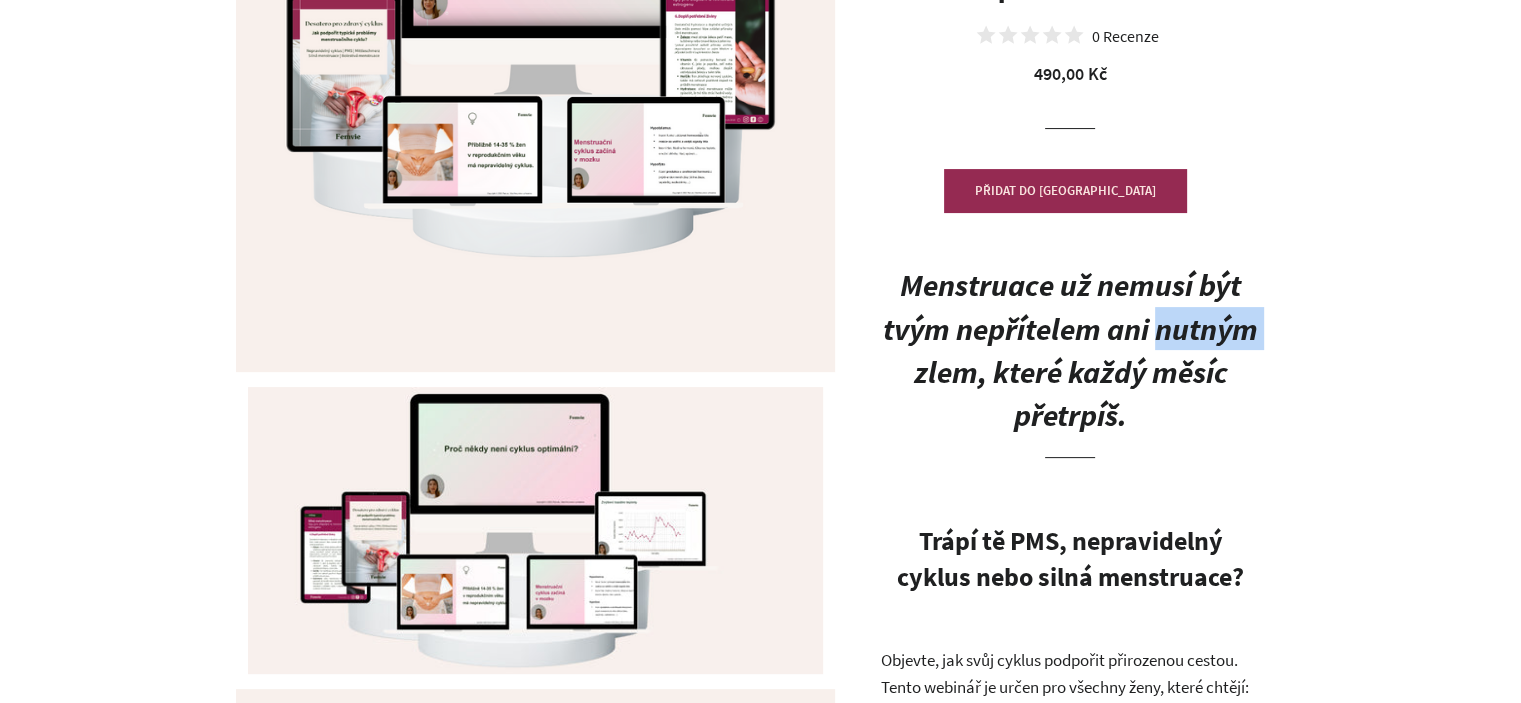 click on "Menstruace už nemusí být tvým nepřítelem ani nutným zlem, které každý měsíc přetrpíš." at bounding box center (1070, 349) 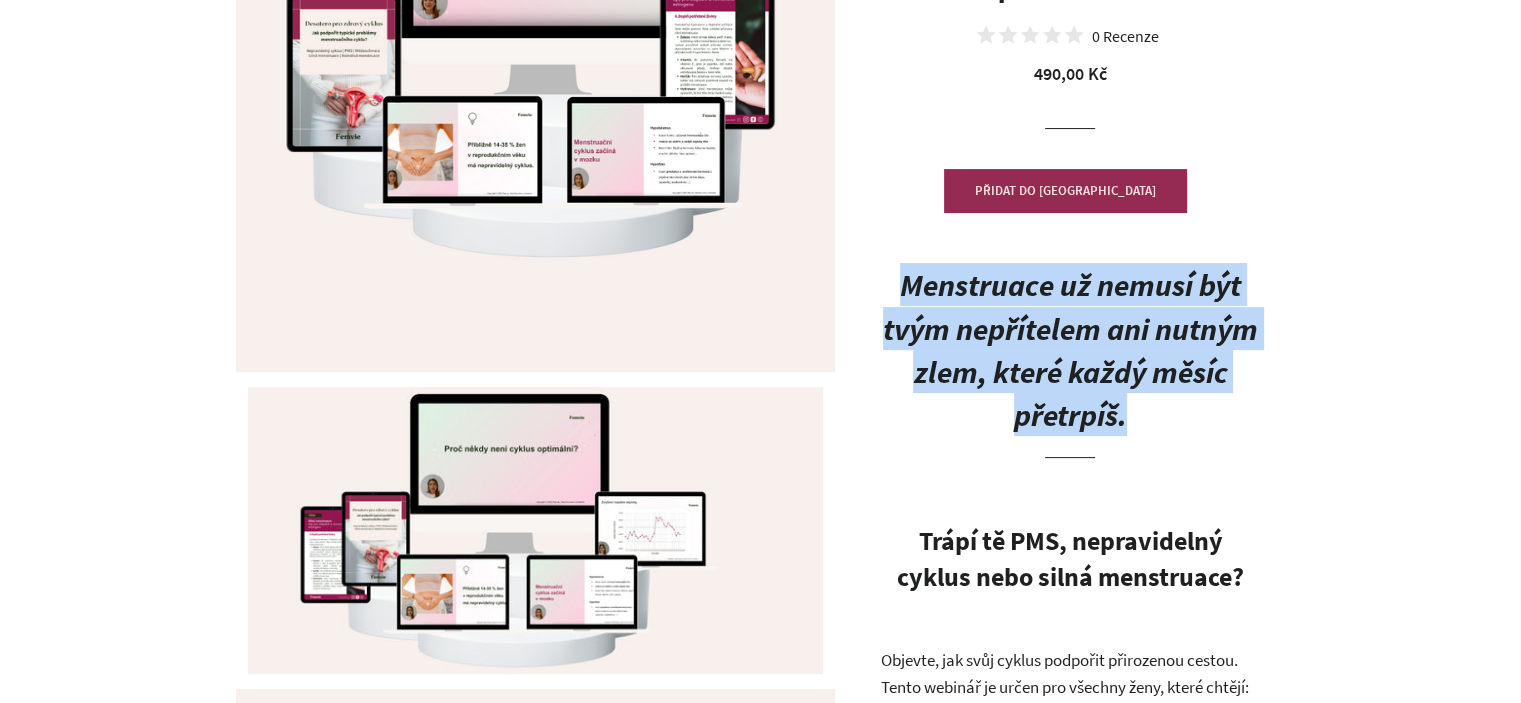 click on "Menstruace už nemusí být tvým nepřítelem ani nutným zlem, které každý měsíc přetrpíš." at bounding box center [1070, 349] 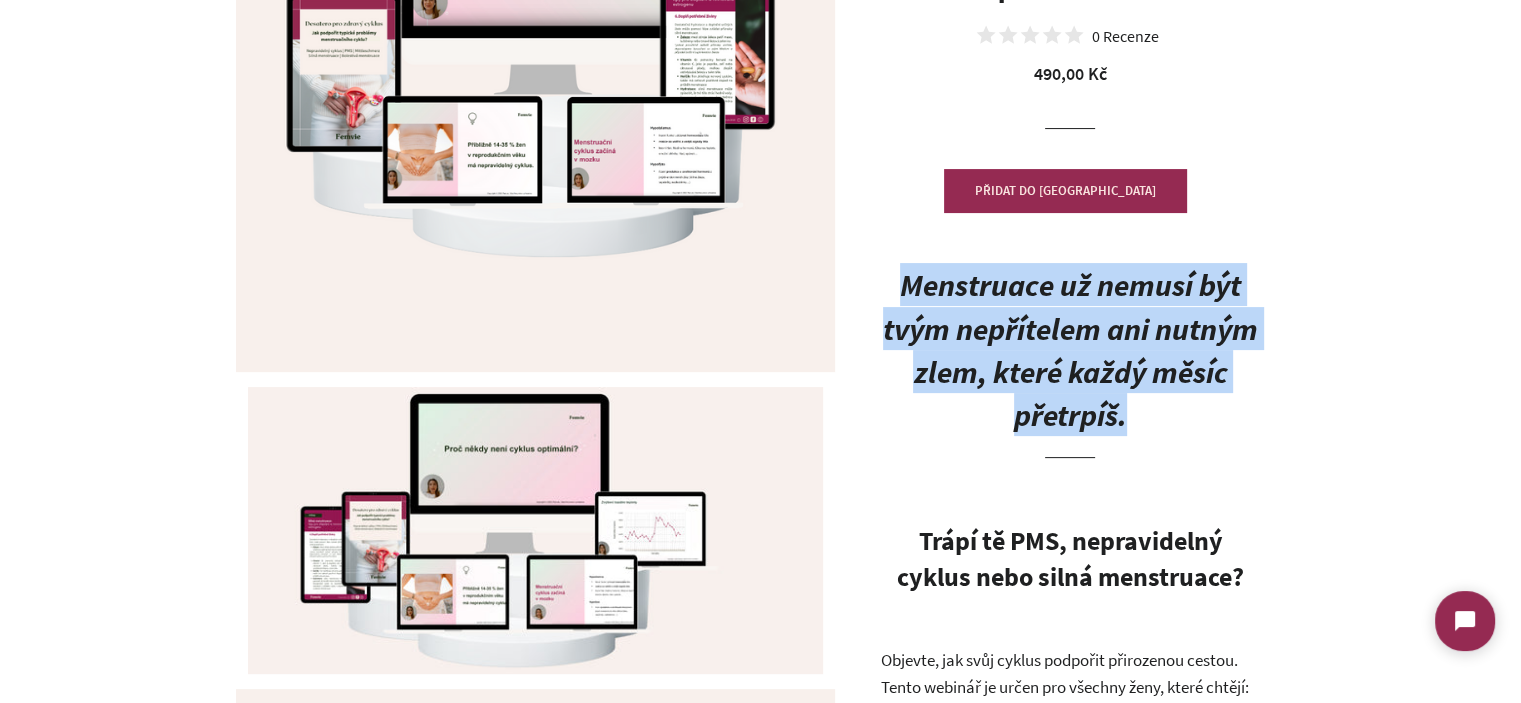 scroll, scrollTop: 0, scrollLeft: 0, axis: both 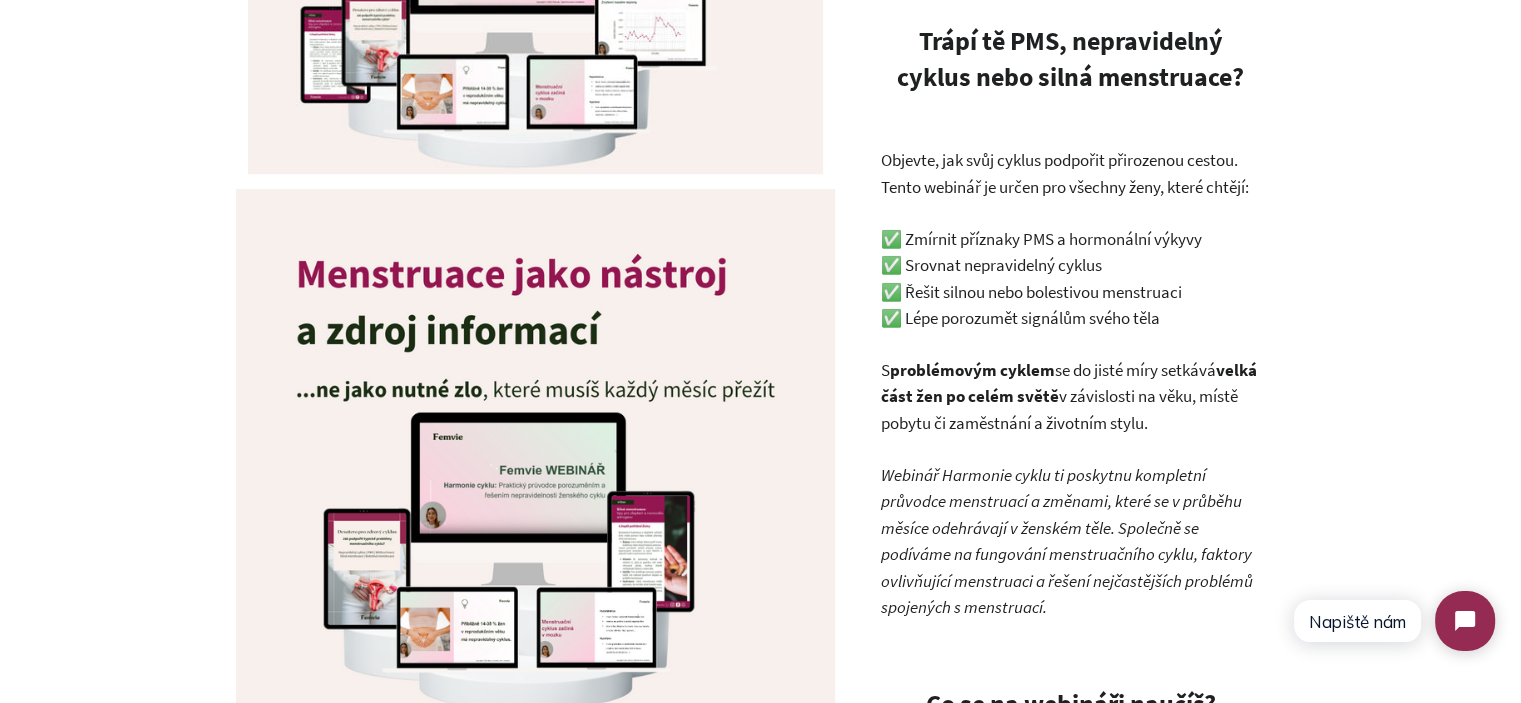 click on "Objevte, jak svůj cyklus podpořit přirozenou cestou. Tento webinář je určen pro všechny ženy, které chtějí:" at bounding box center (1070, 173) 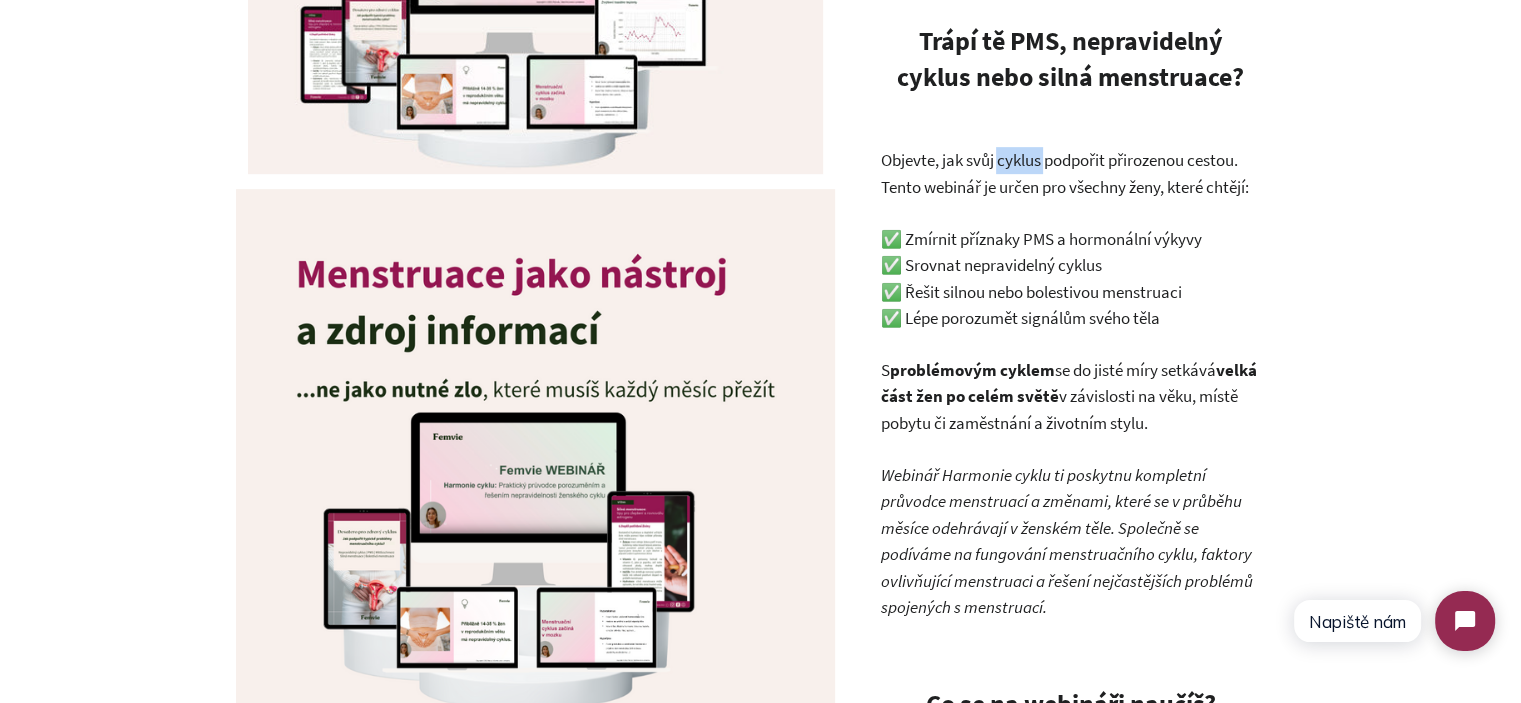 click on "Objevte, jak svůj cyklus podpořit přirozenou cestou. Tento webinář je určen pro všechny ženy, které chtějí:" at bounding box center (1070, 173) 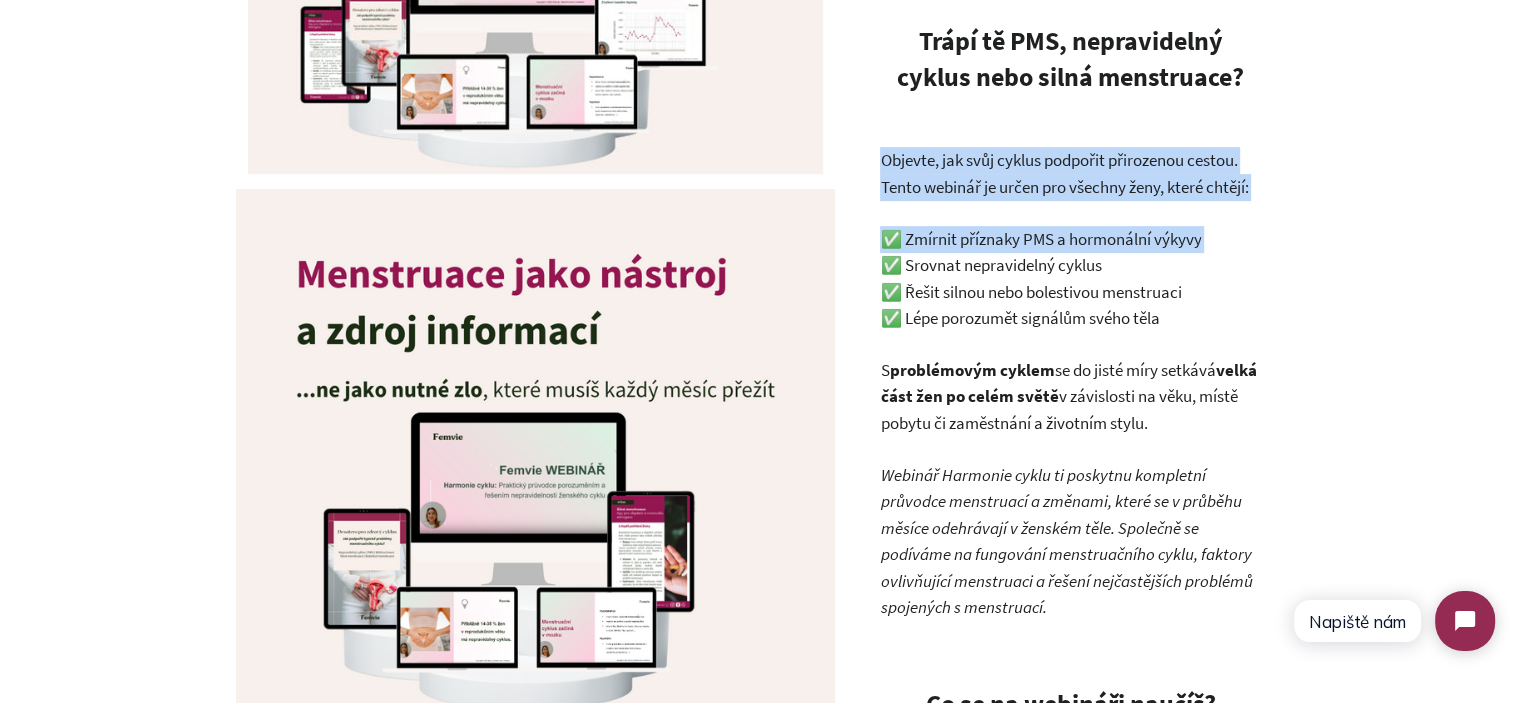 drag, startPoint x: 1010, startPoint y: 171, endPoint x: 1245, endPoint y: 203, distance: 237.16872 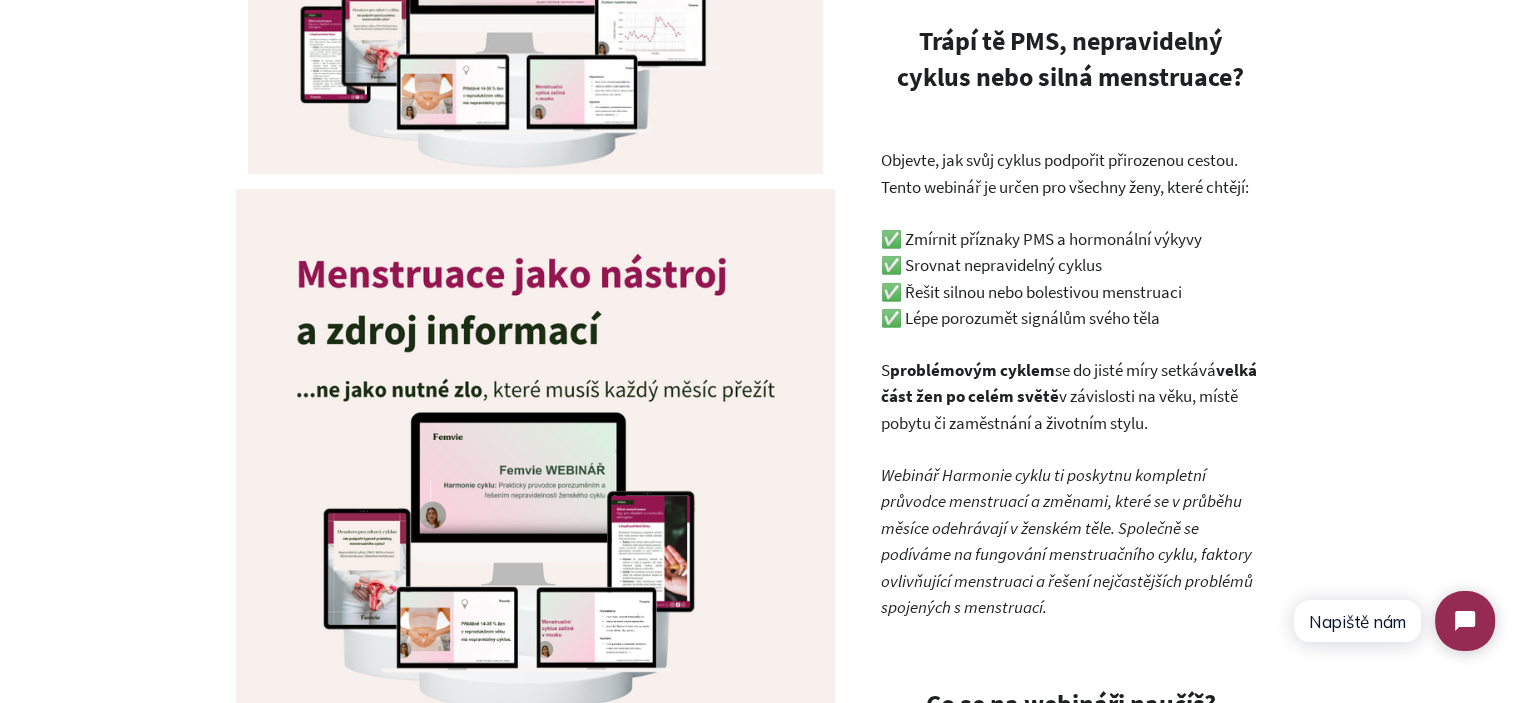 click on "Objevte, jak svůj cyklus podpořit přirozenou cestou. Tento webinář je určen pro všechny ženy, které chtějí:" at bounding box center [1070, 173] 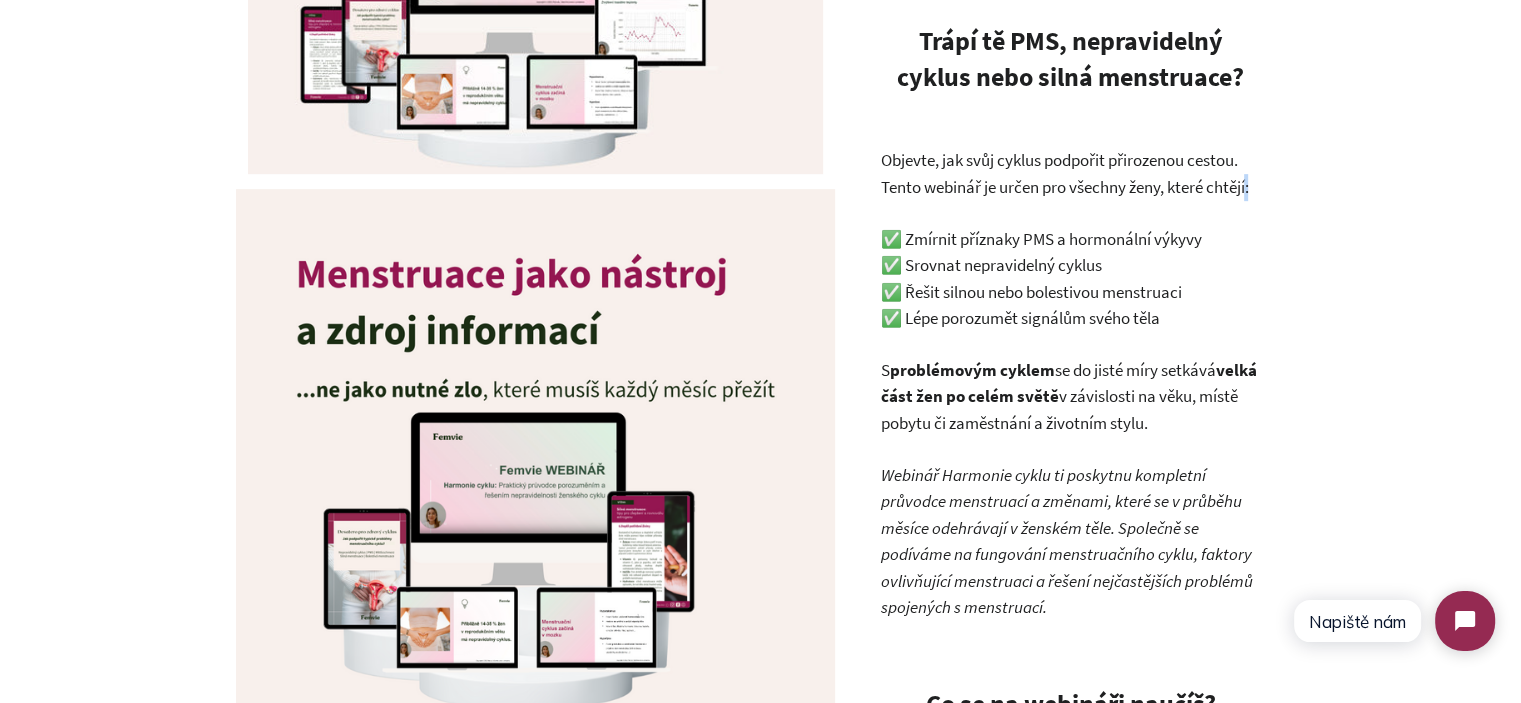 click on "Objevte, jak svůj cyklus podpořit přirozenou cestou. Tento webinář je určen pro všechny ženy, které chtějí:" at bounding box center [1070, 173] 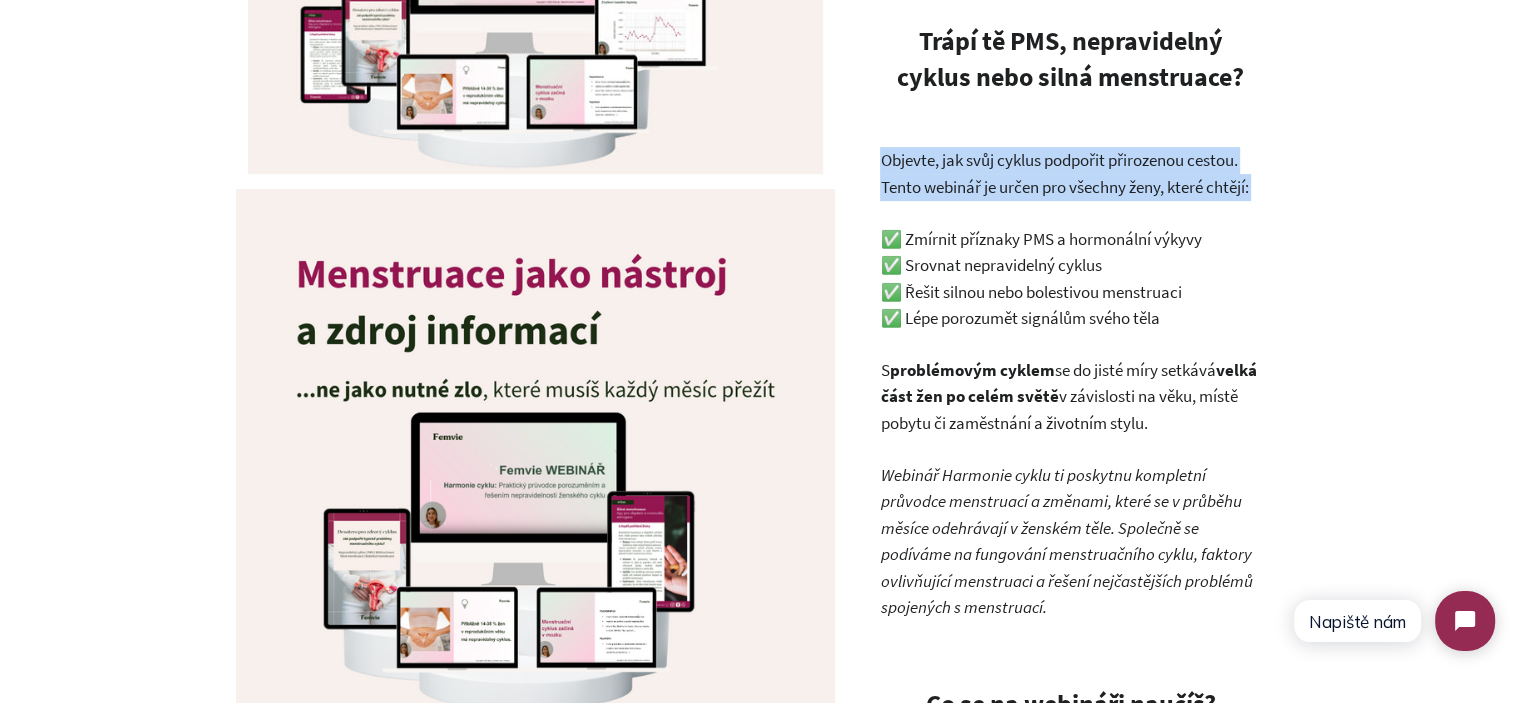 click on "Objevte, jak svůj cyklus podpořit přirozenou cestou. Tento webinář je určen pro všechny ženy, které chtějí:" at bounding box center [1070, 173] 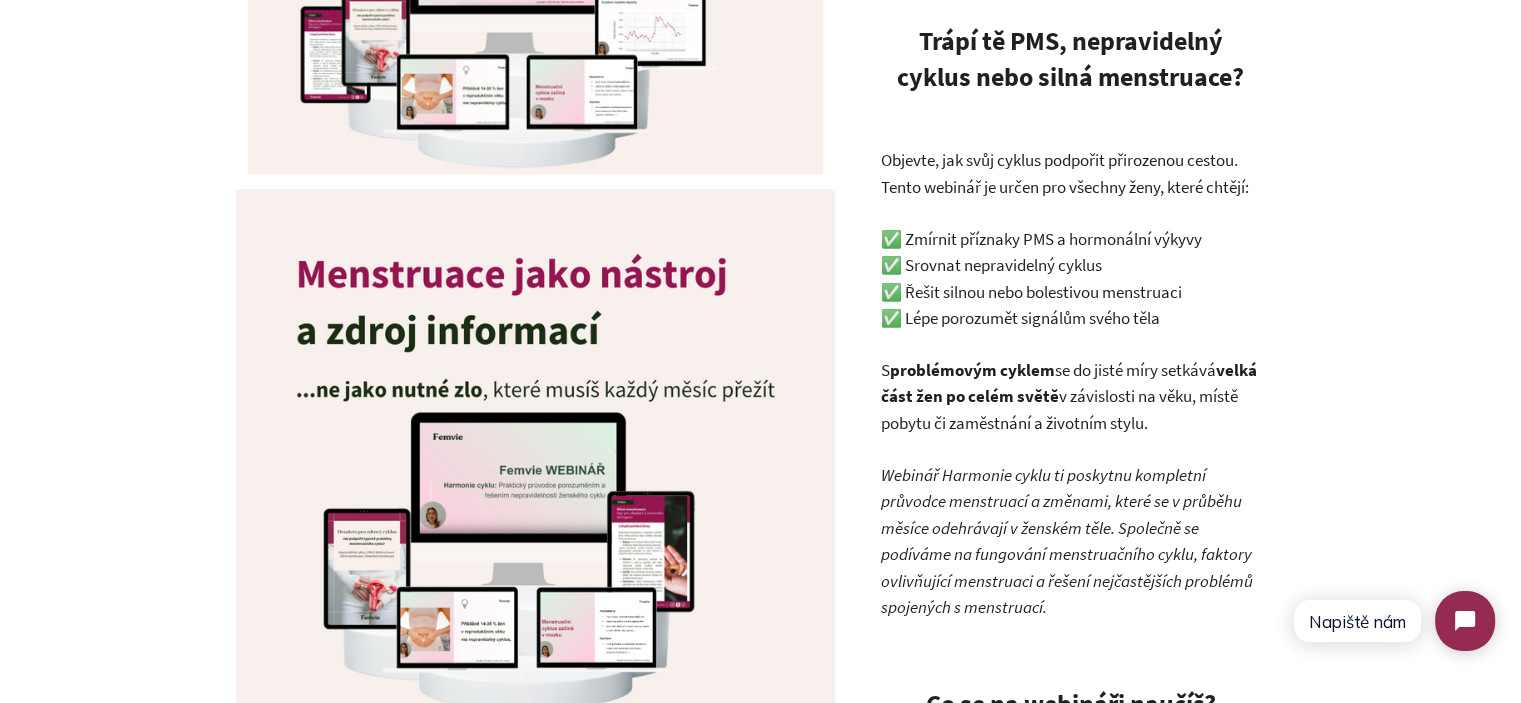 click at bounding box center (760, 2484) 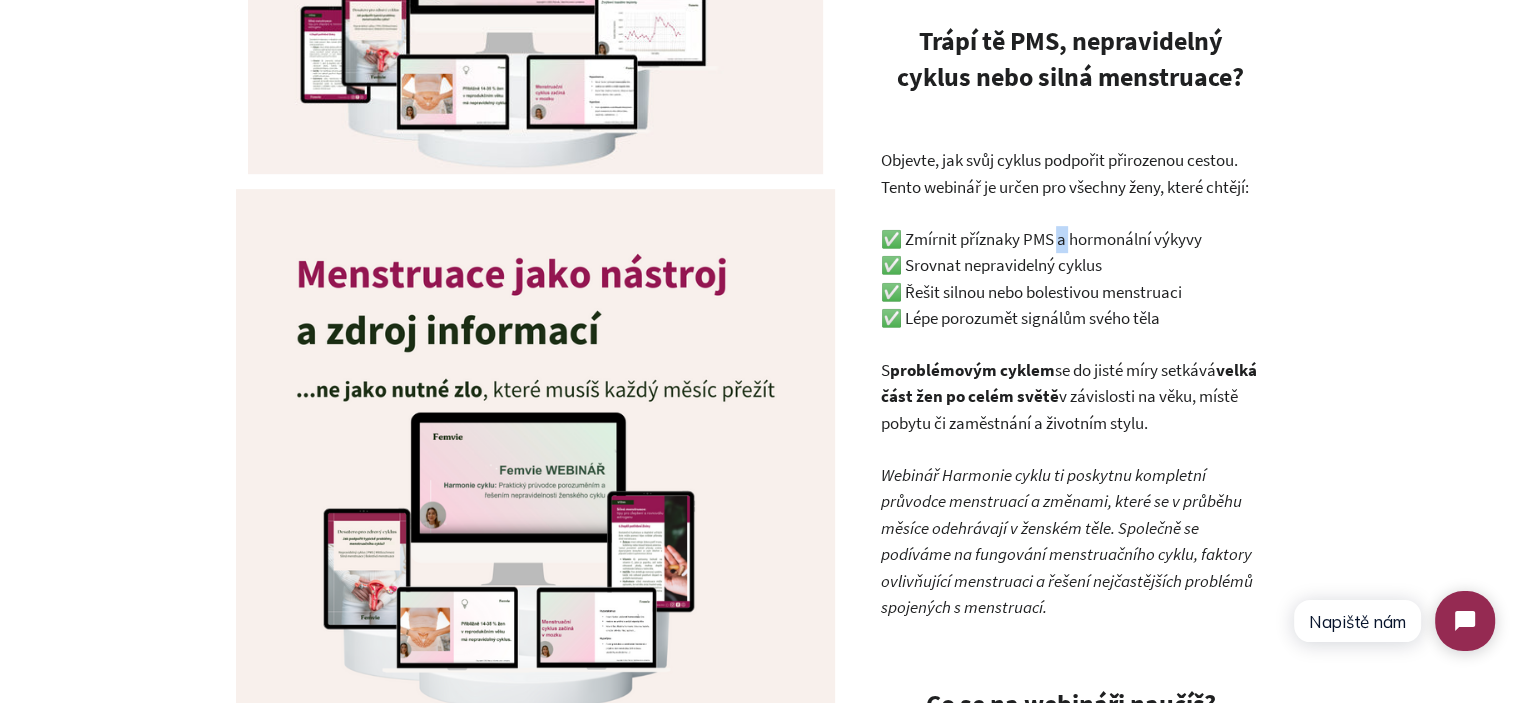 click on "✅ Zmírnit příznaky PMS a hormonální výkyvy ✅ Srovnat nepravidelný cyklus ✅ Řešit silnou nebo bolestivou menstruaci ✅ Lépe porozumět signálům svého těla" at bounding box center [1070, 279] 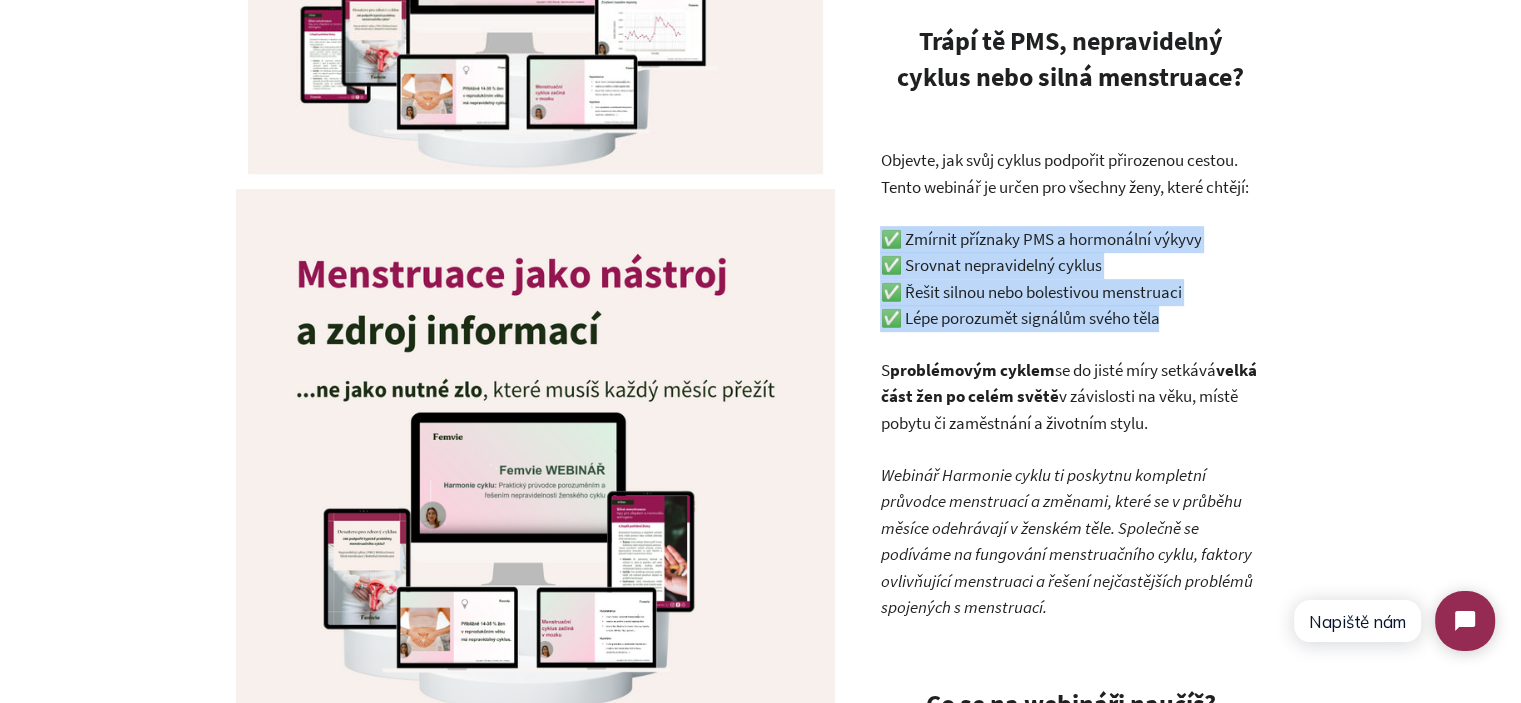 drag, startPoint x: 1064, startPoint y: 229, endPoint x: 1210, endPoint y: 317, distance: 170.46994 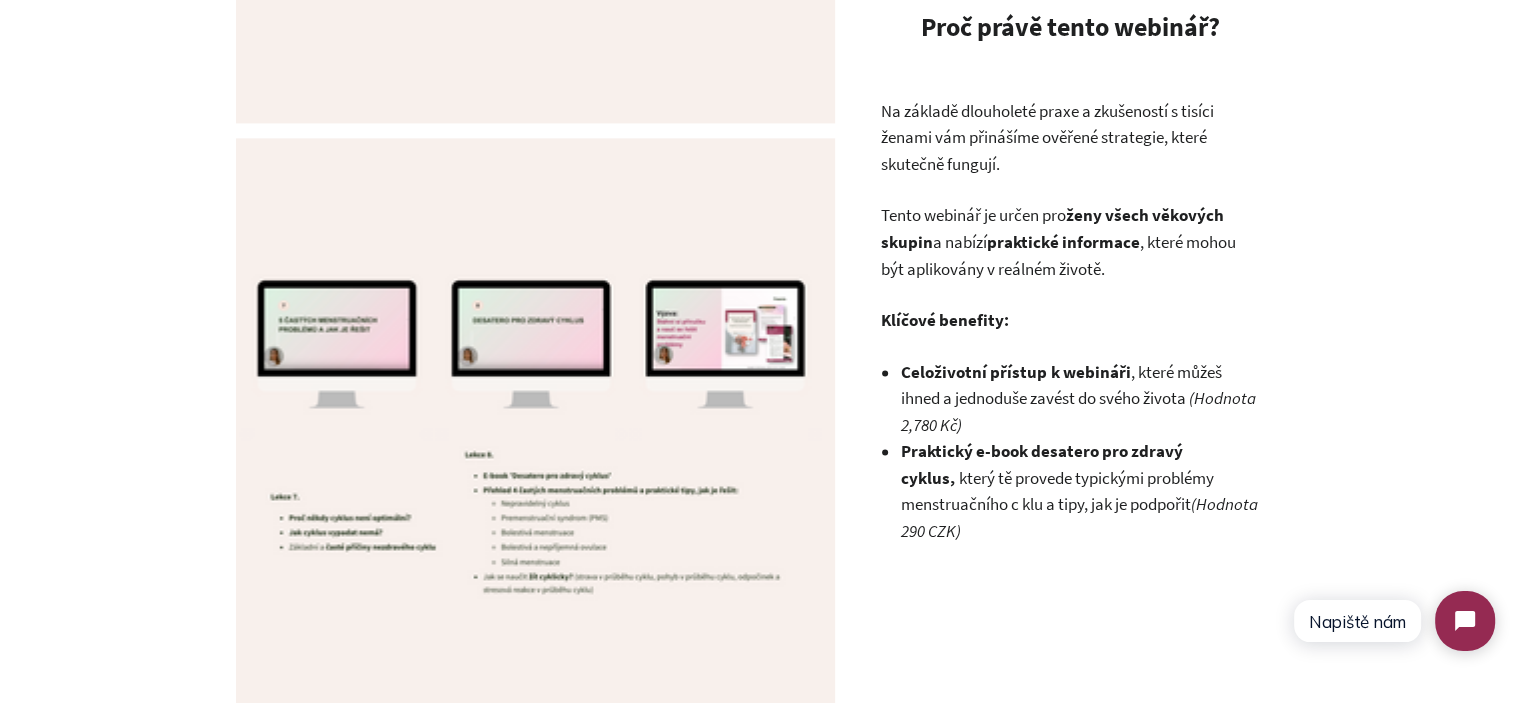 scroll, scrollTop: 2800, scrollLeft: 0, axis: vertical 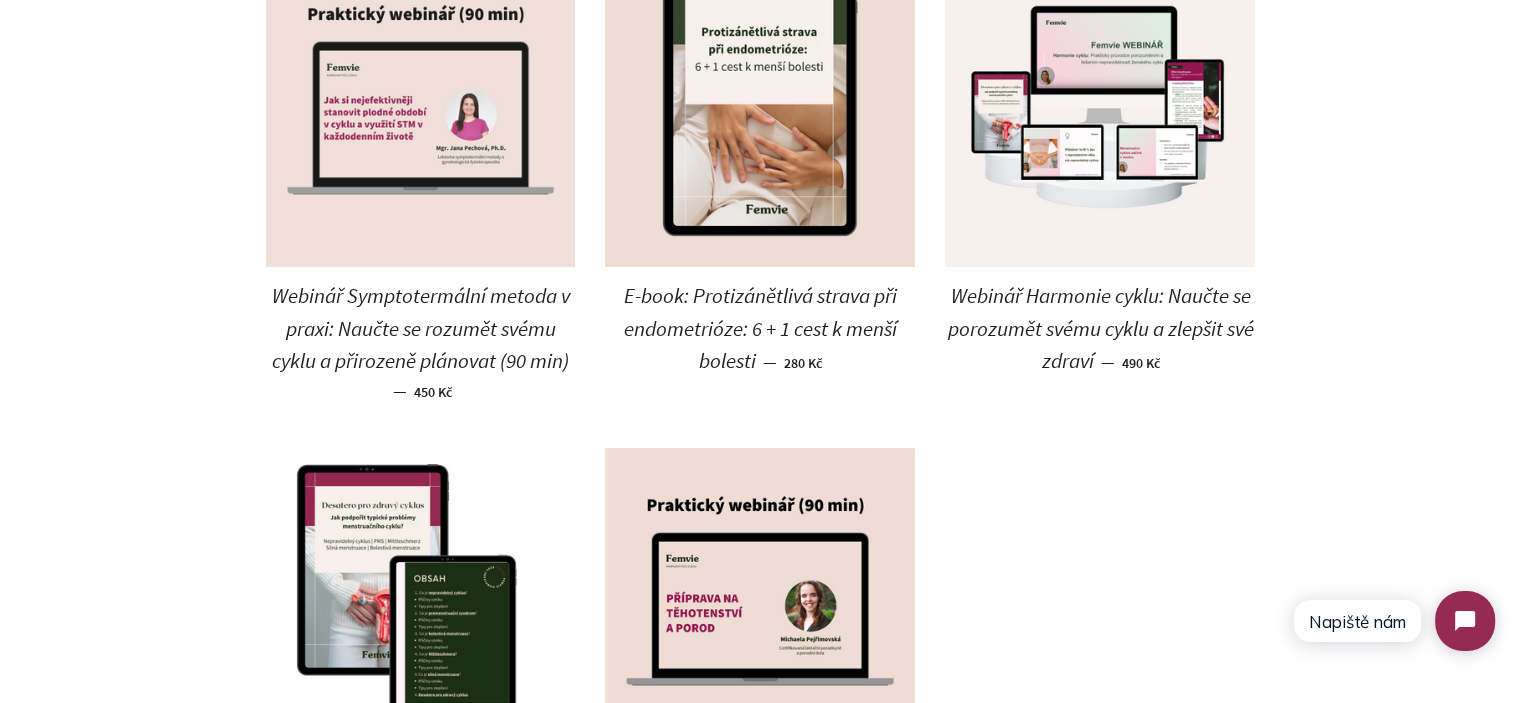 click at bounding box center [421, 112] 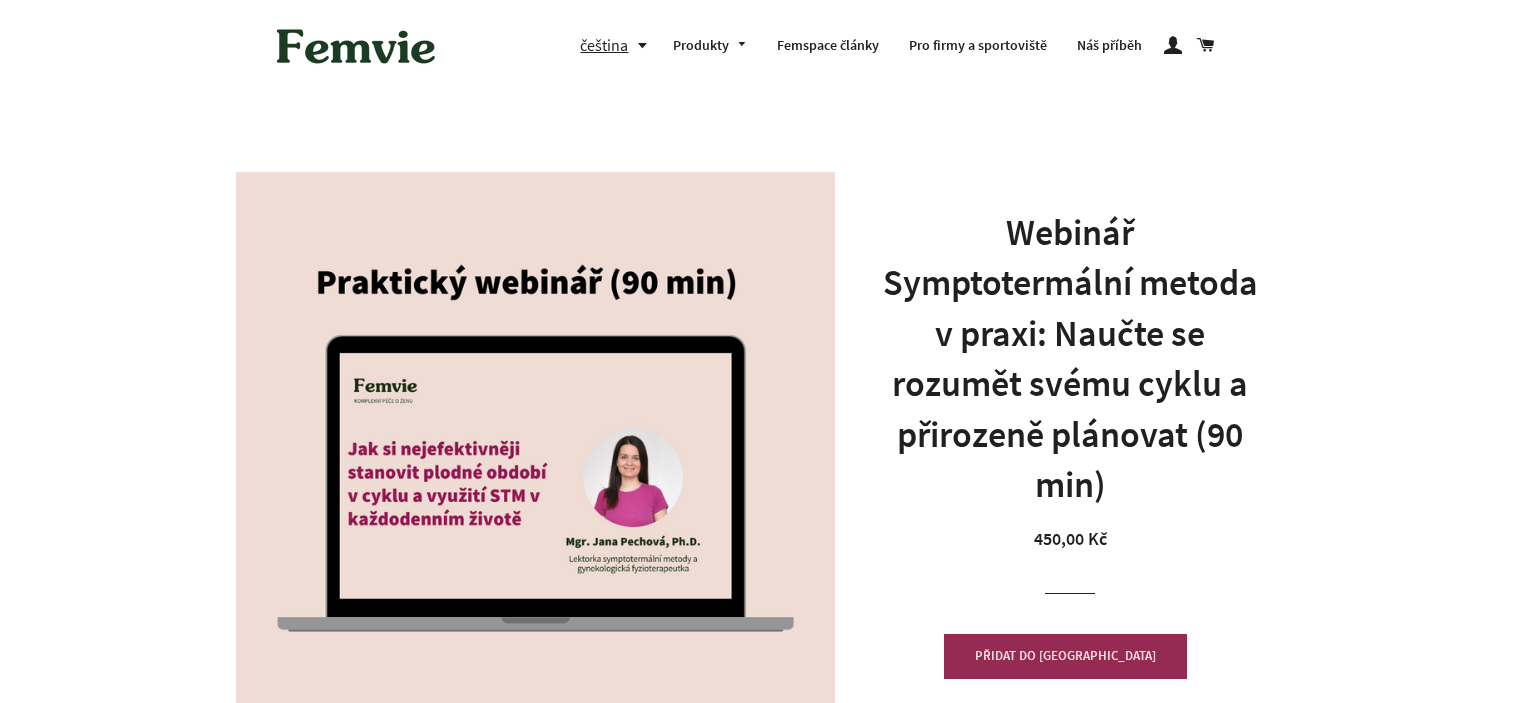 scroll, scrollTop: 0, scrollLeft: 0, axis: both 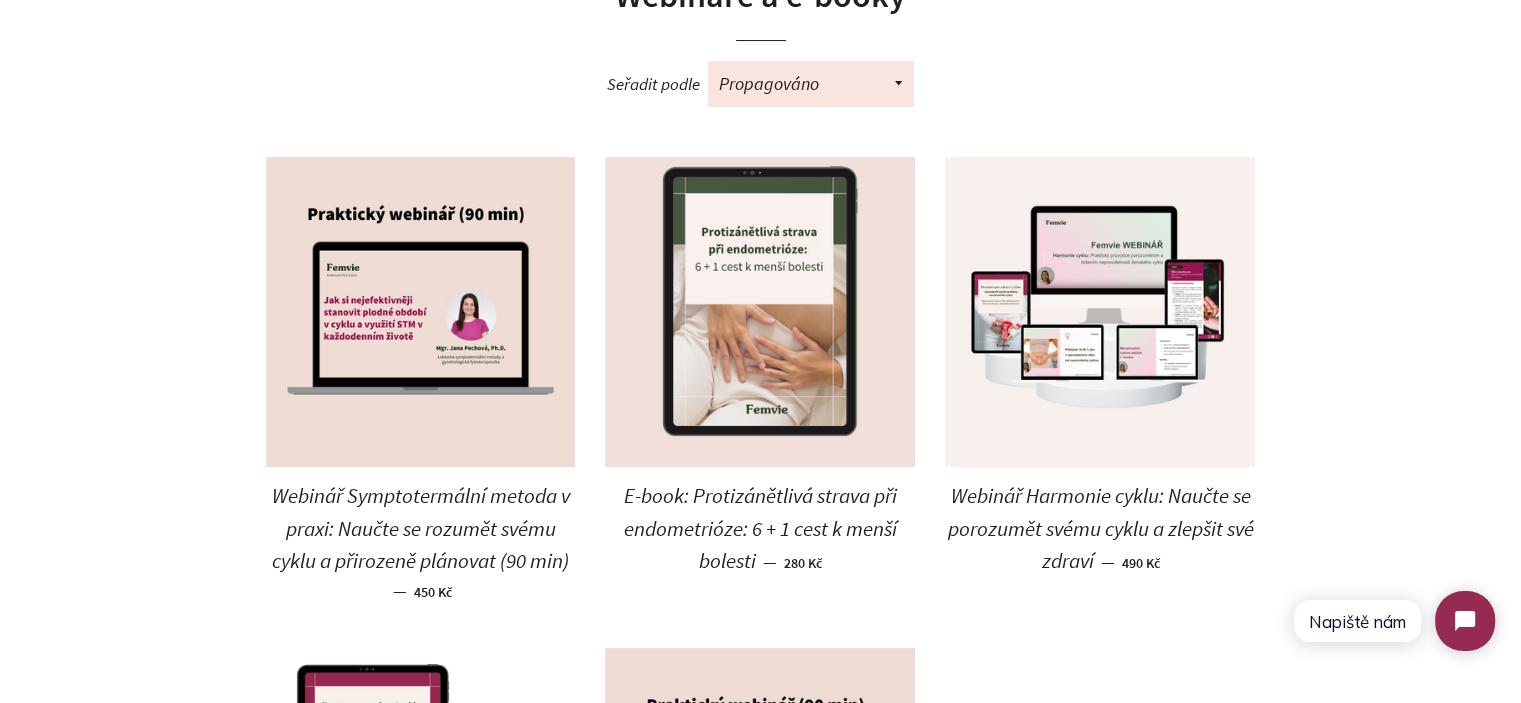 click at bounding box center [760, 312] 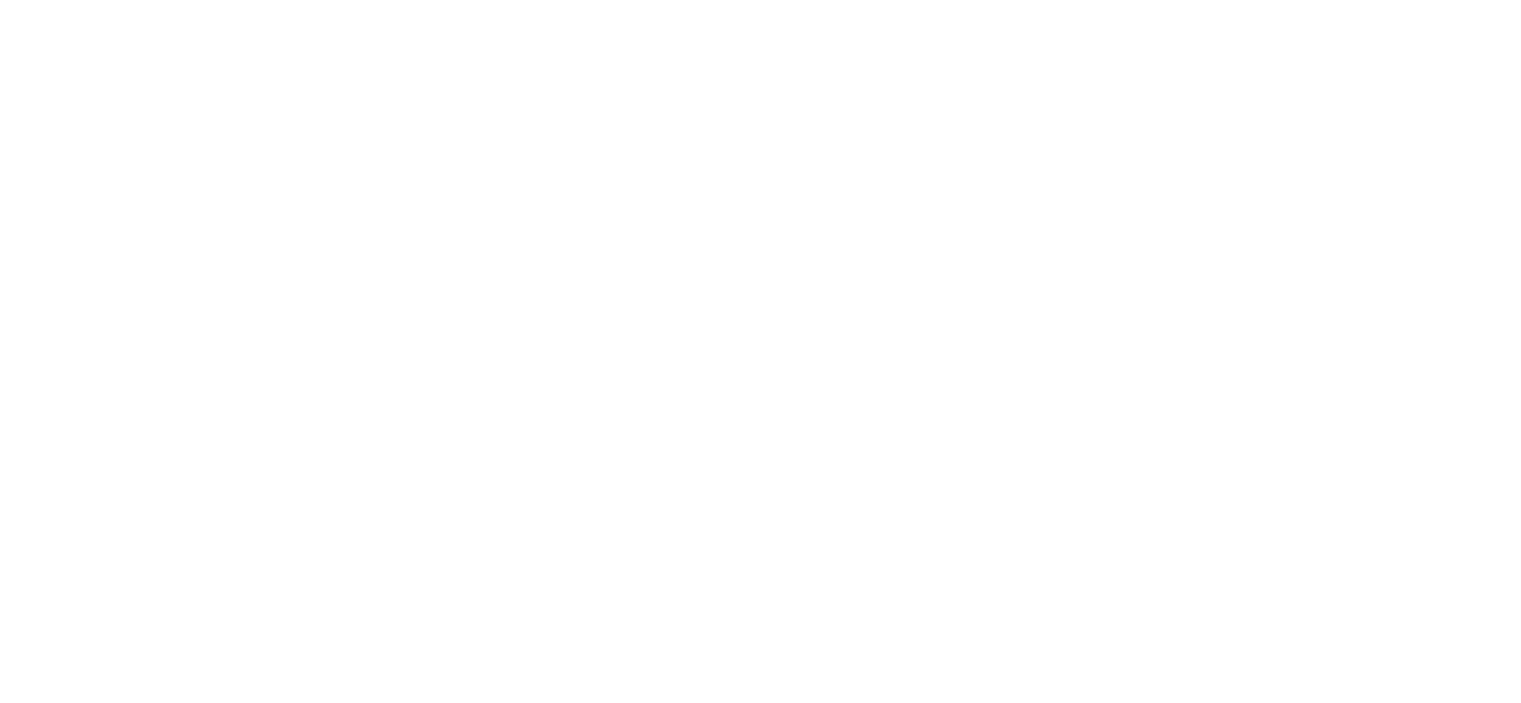 scroll, scrollTop: 0, scrollLeft: 0, axis: both 